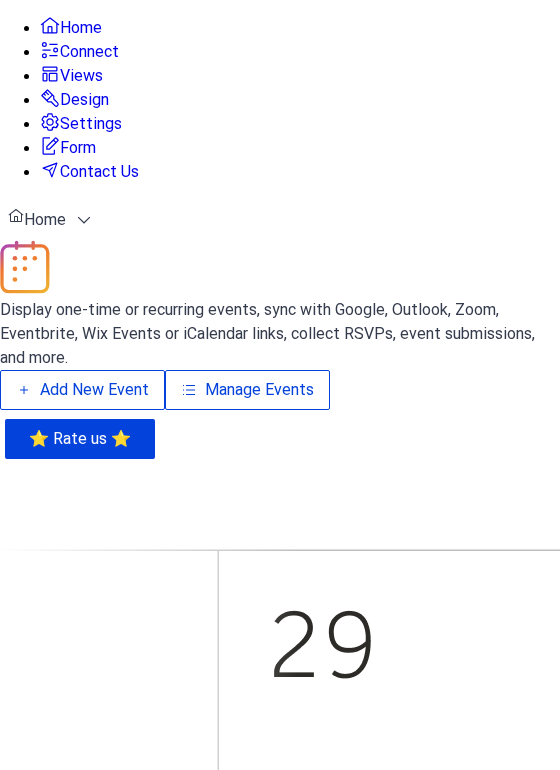 scroll, scrollTop: 0, scrollLeft: 0, axis: both 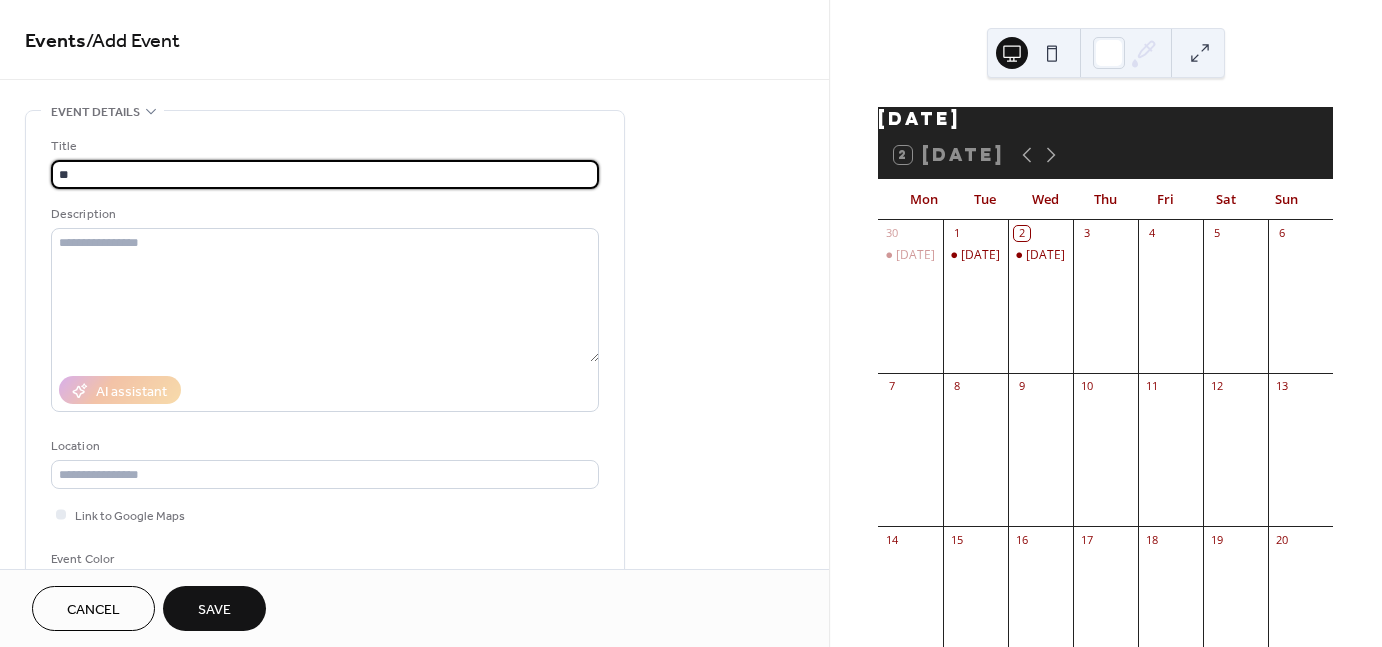 type on "*" 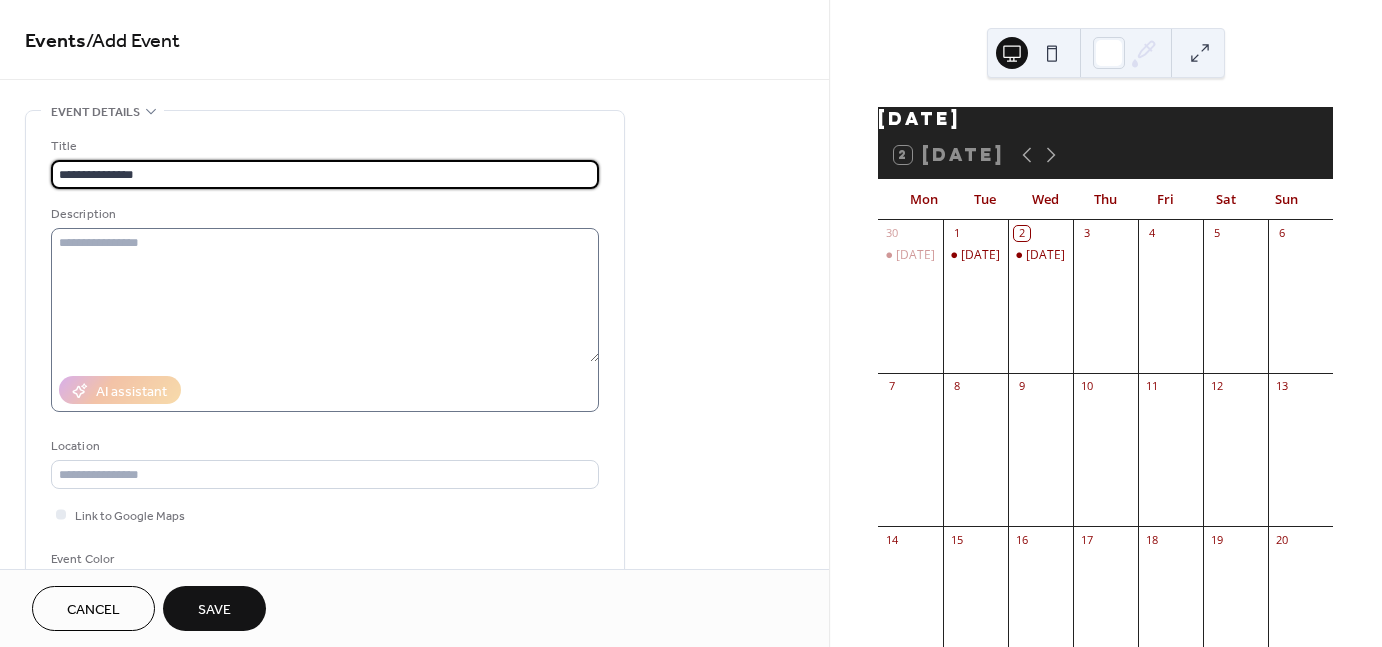 type on "**********" 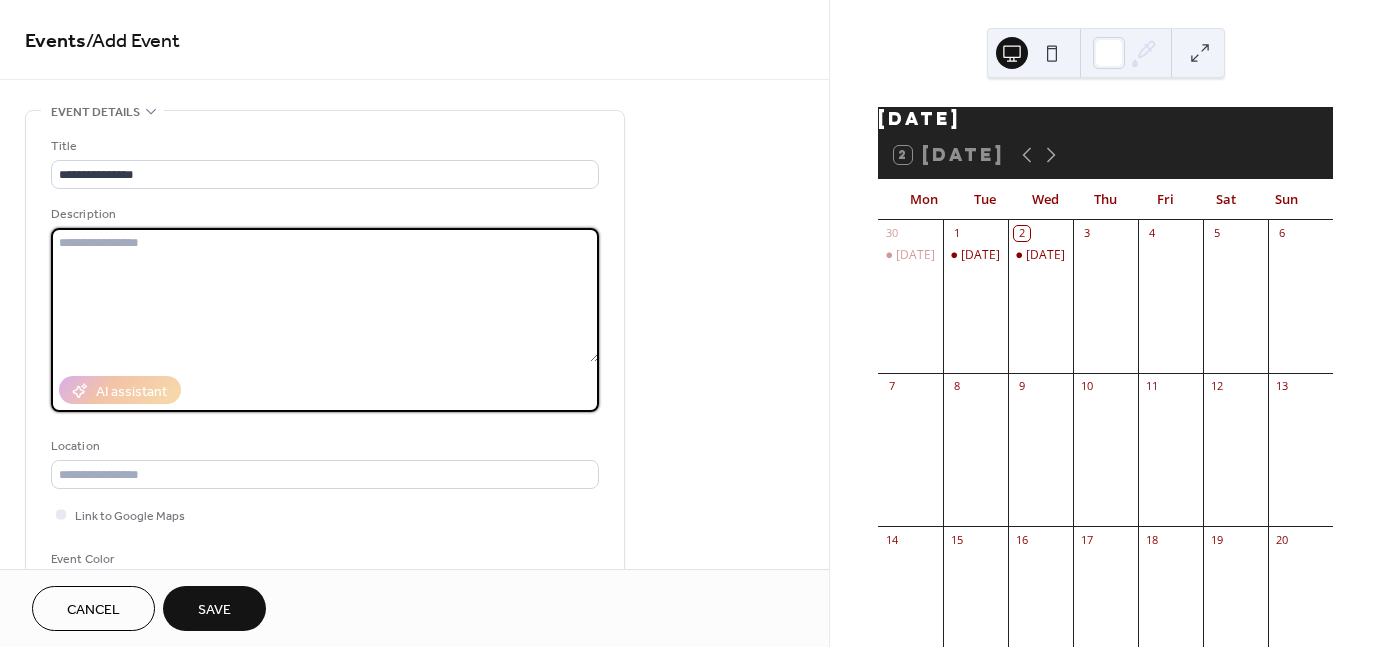 click at bounding box center [325, 295] 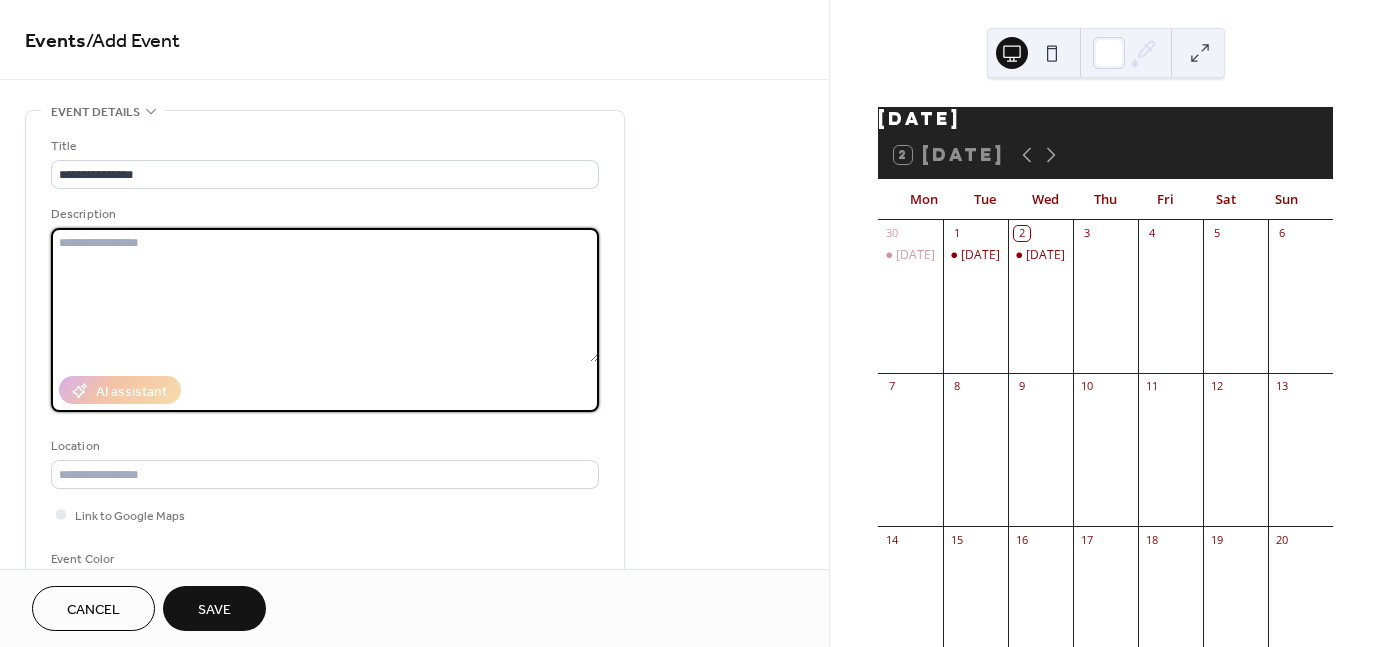 paste on "**********" 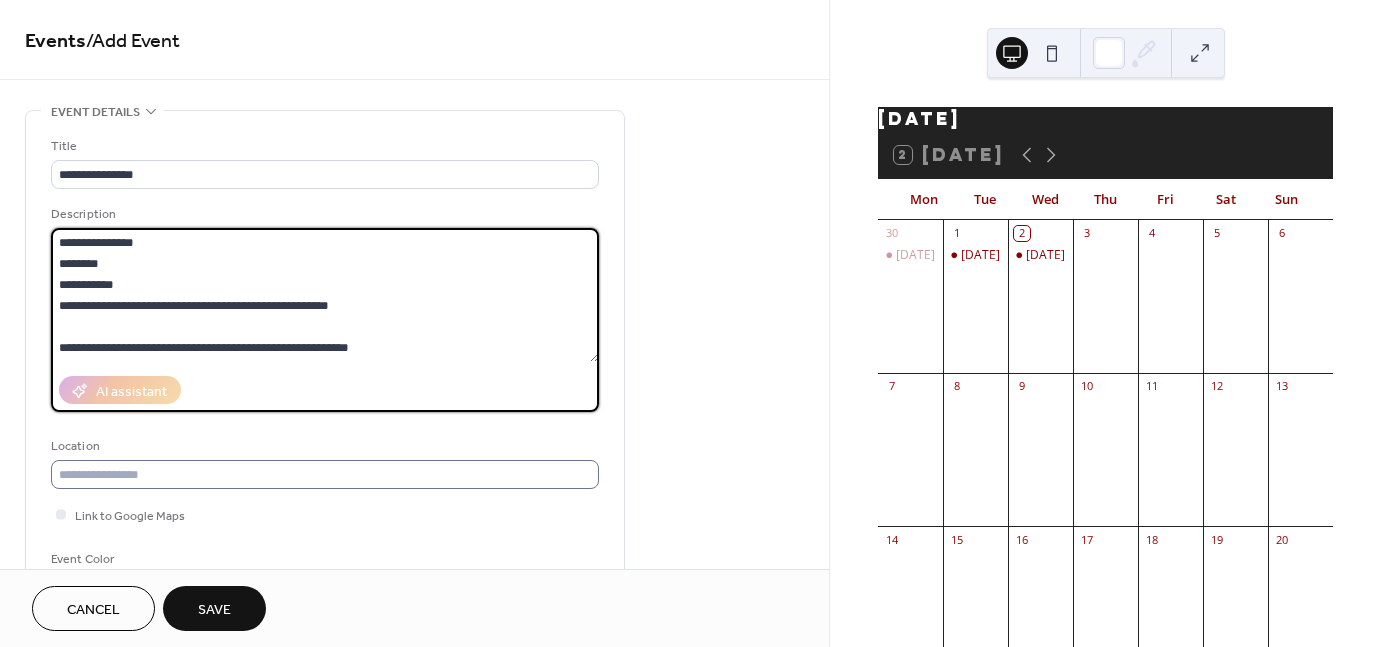 type on "**********" 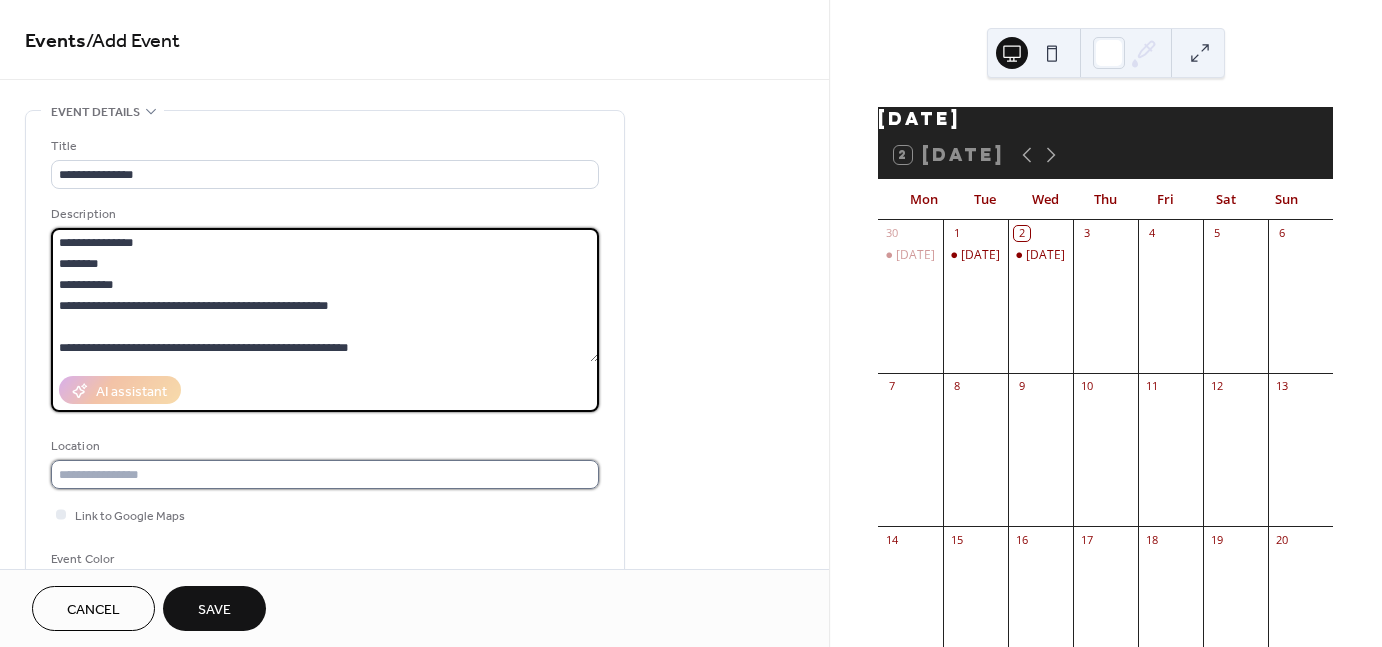 click at bounding box center [325, 474] 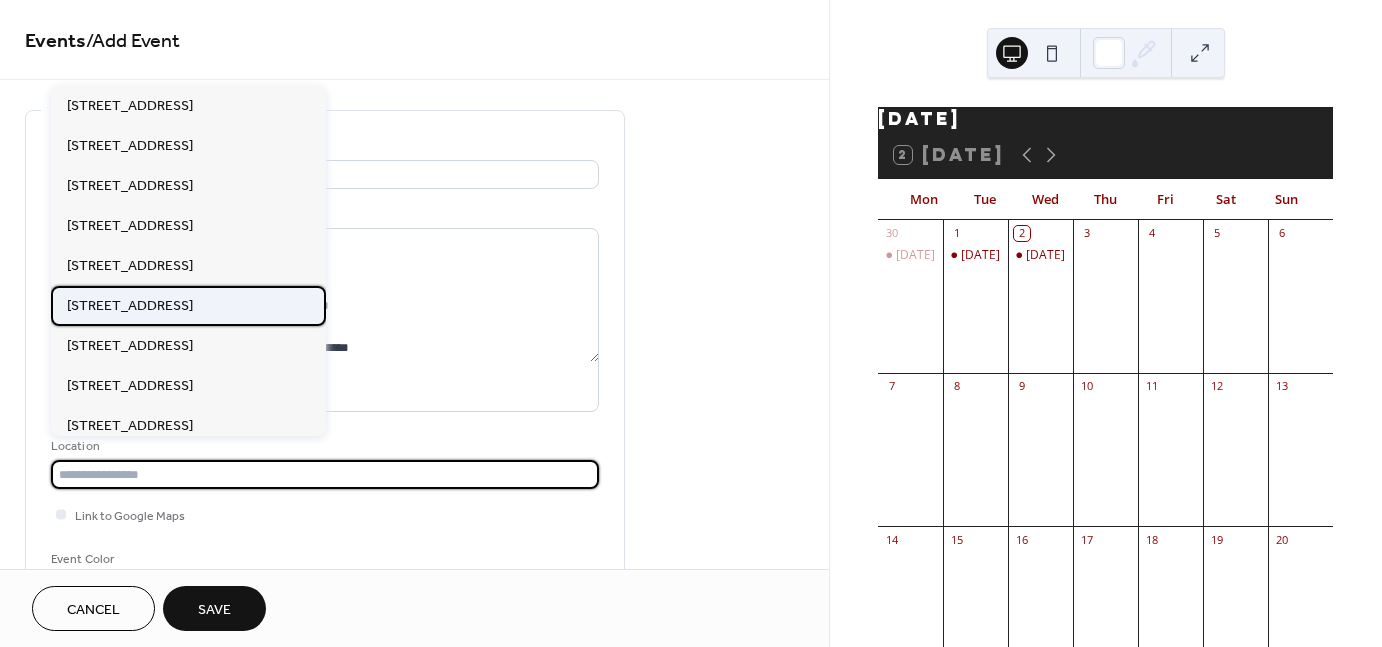 click on "[STREET_ADDRESS]" at bounding box center (130, 305) 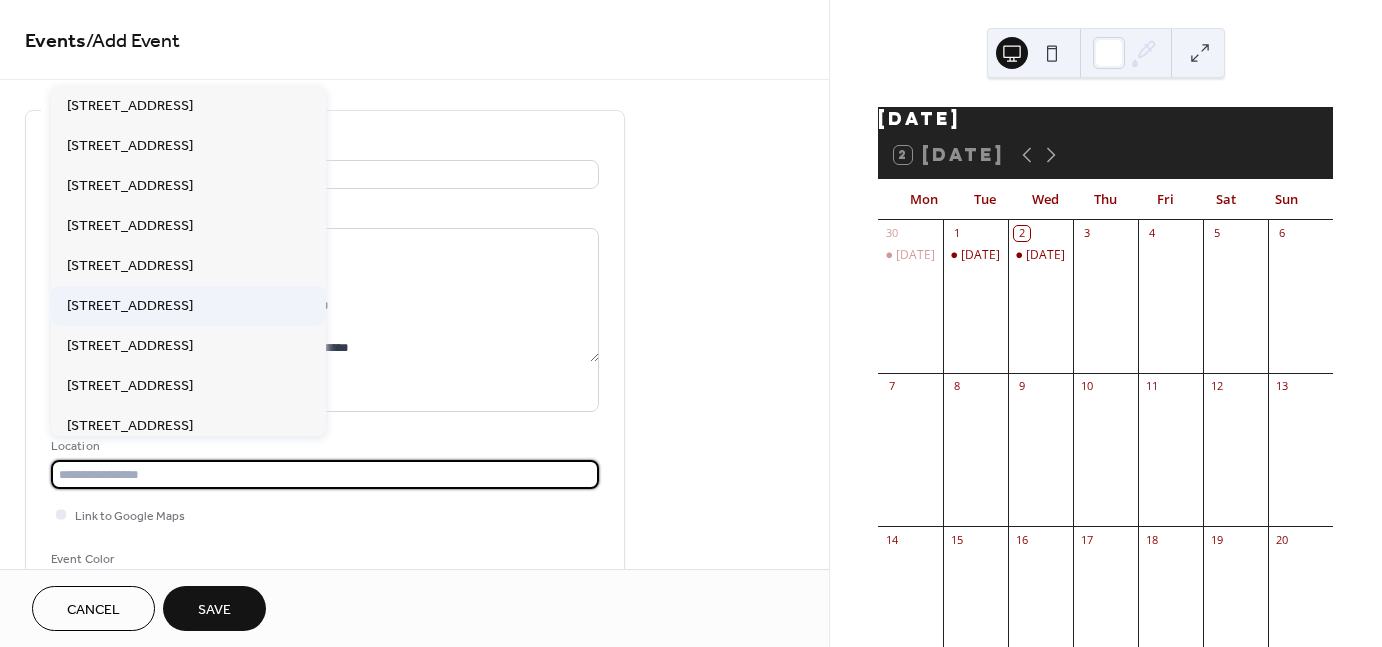 type on "**********" 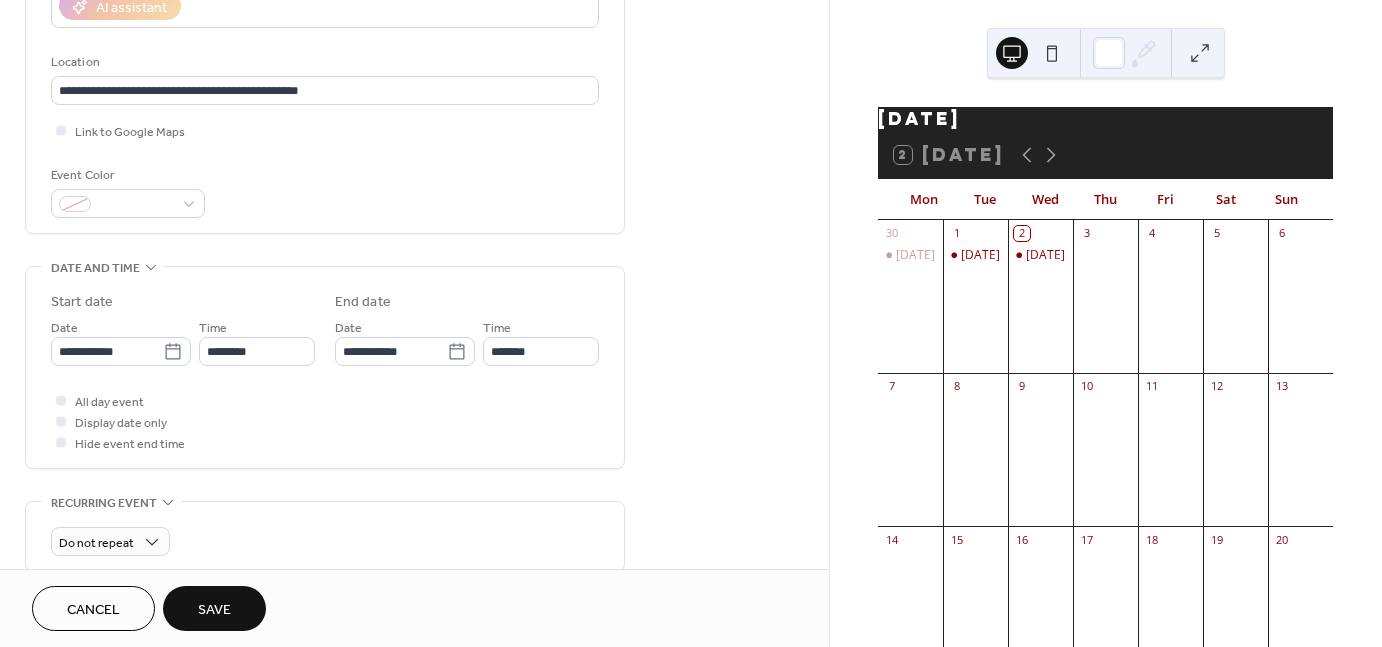 scroll, scrollTop: 424, scrollLeft: 0, axis: vertical 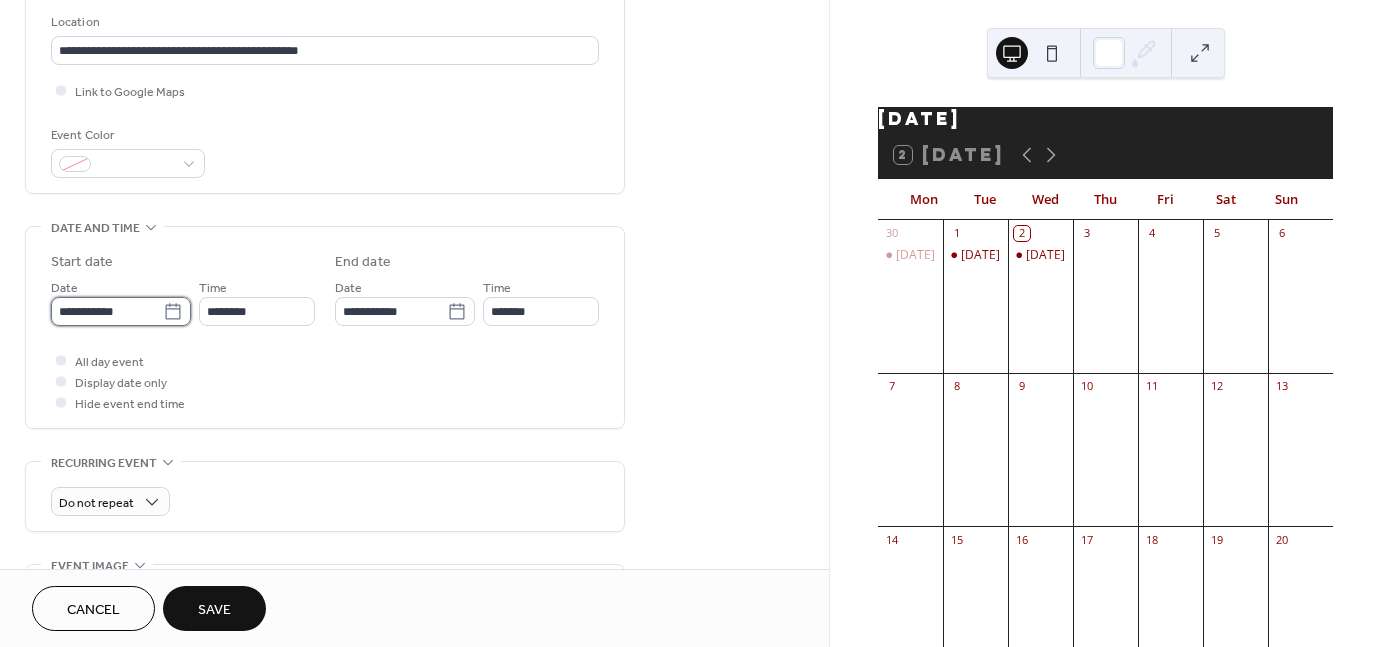 click on "**********" at bounding box center [107, 311] 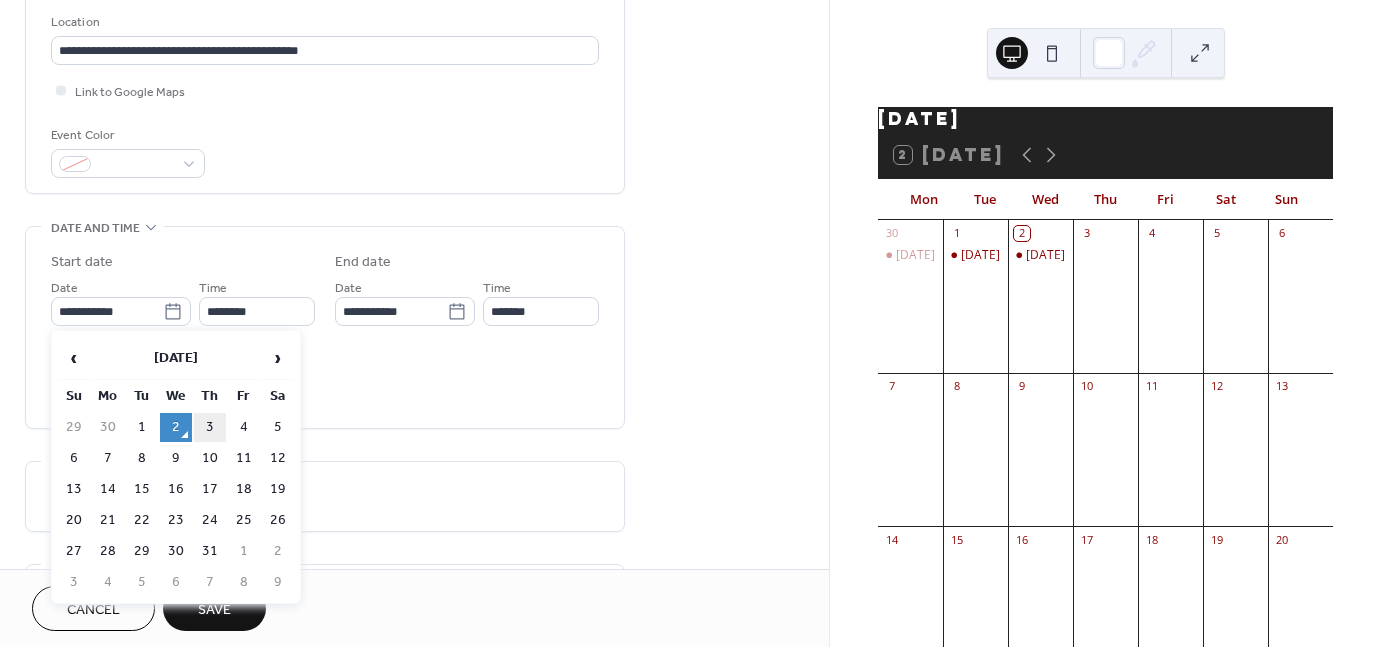 click on "3" at bounding box center [210, 427] 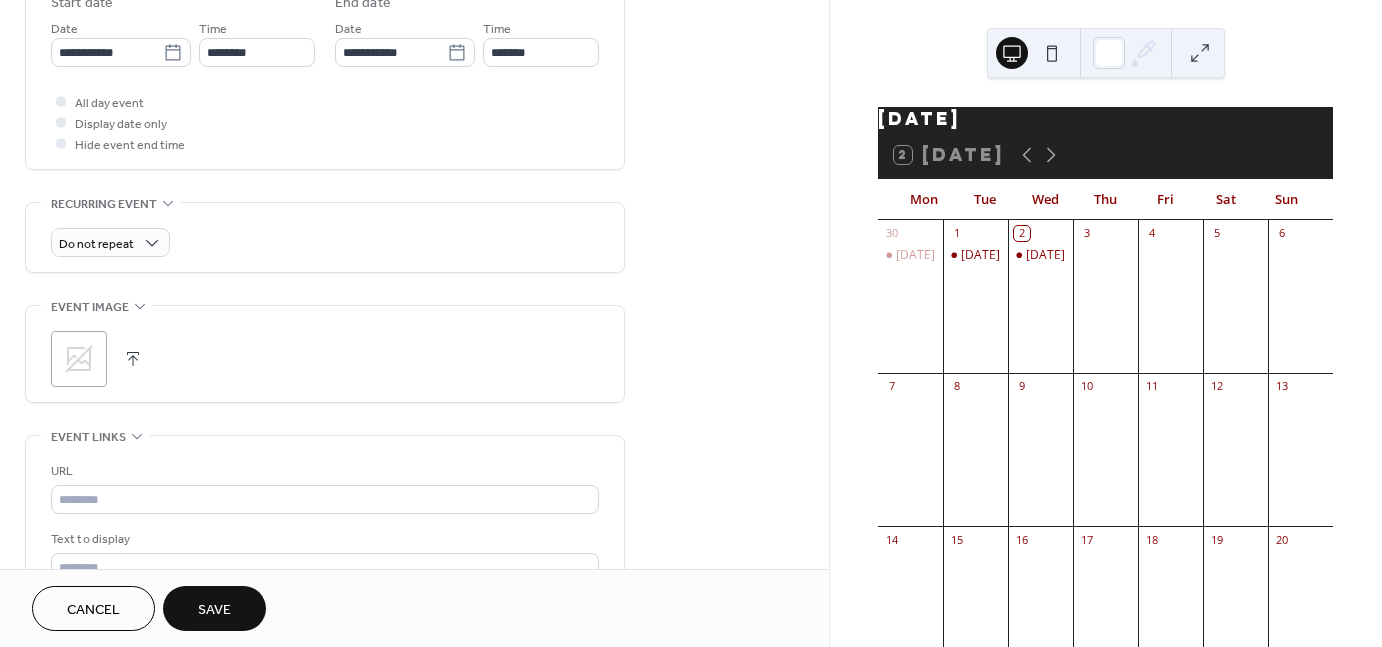 scroll, scrollTop: 684, scrollLeft: 0, axis: vertical 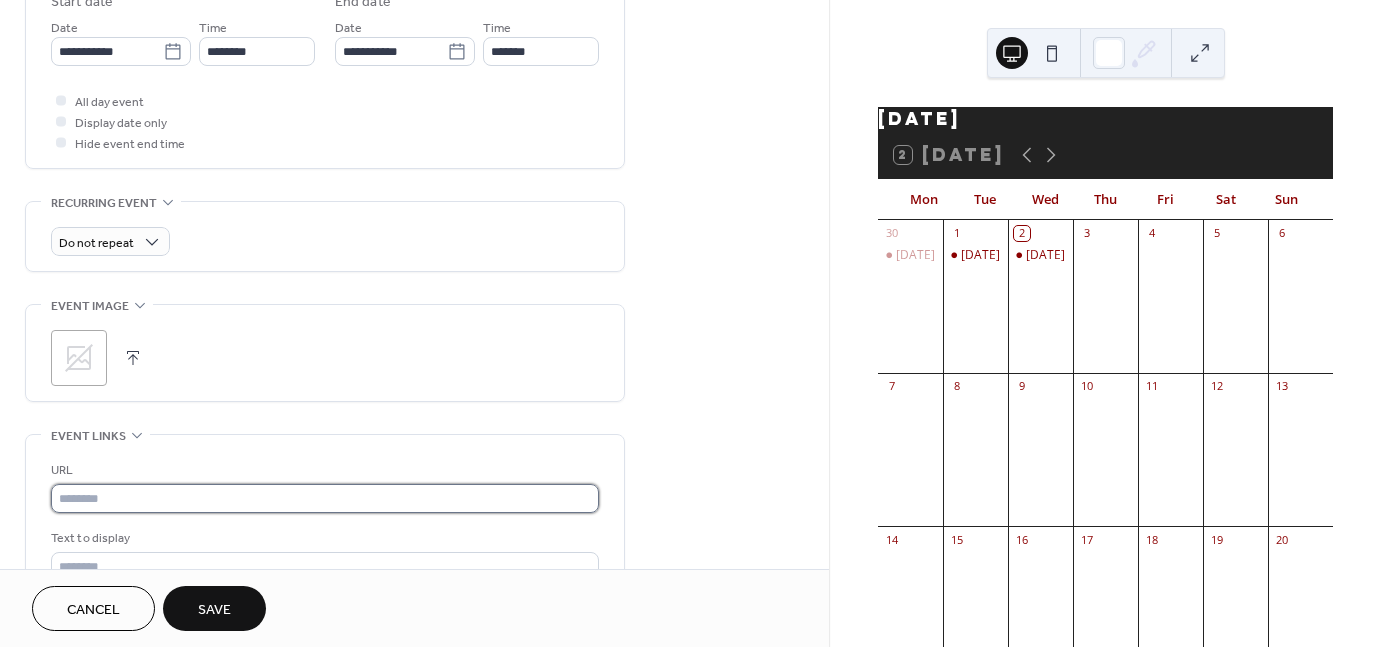 click at bounding box center (325, 498) 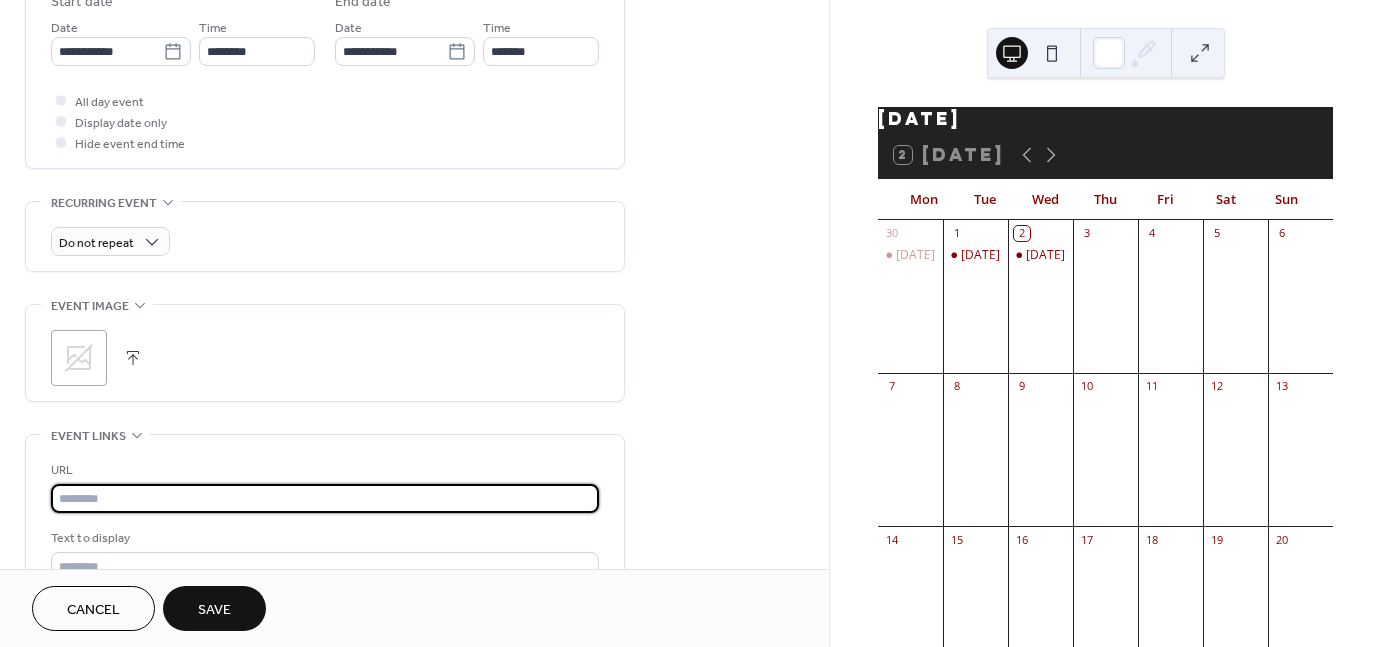 type on "**********" 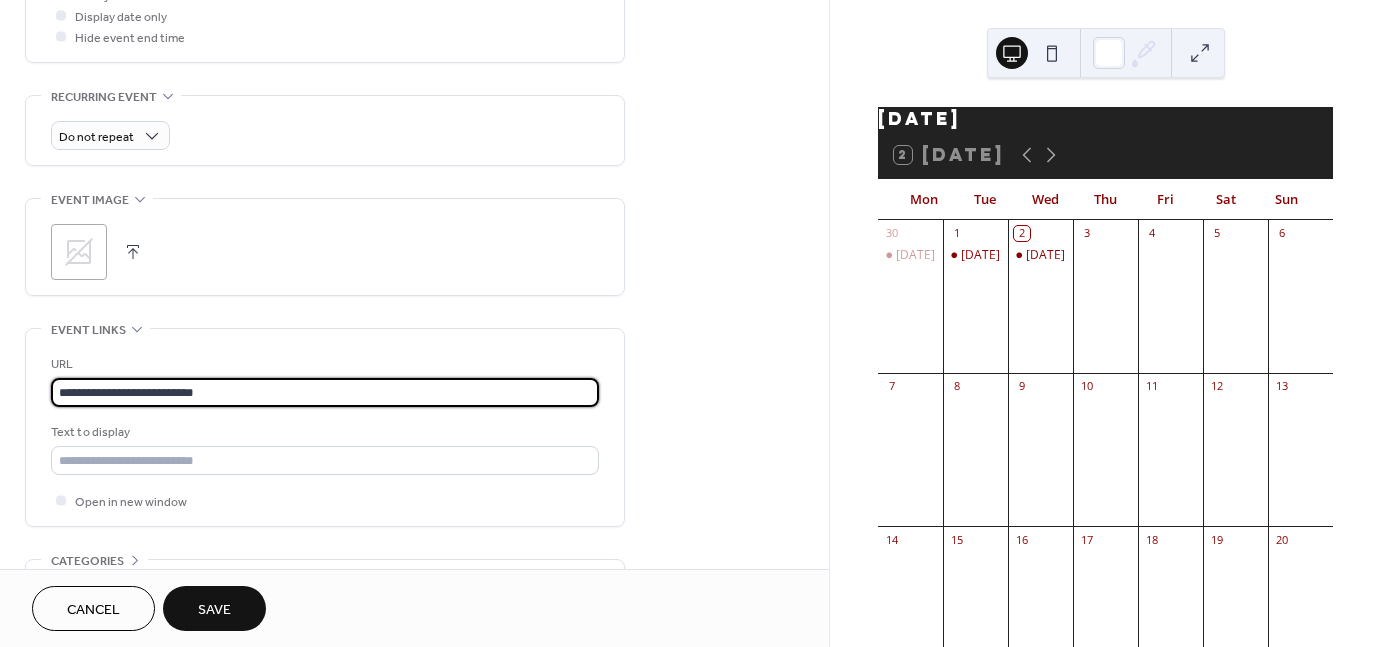 scroll, scrollTop: 792, scrollLeft: 0, axis: vertical 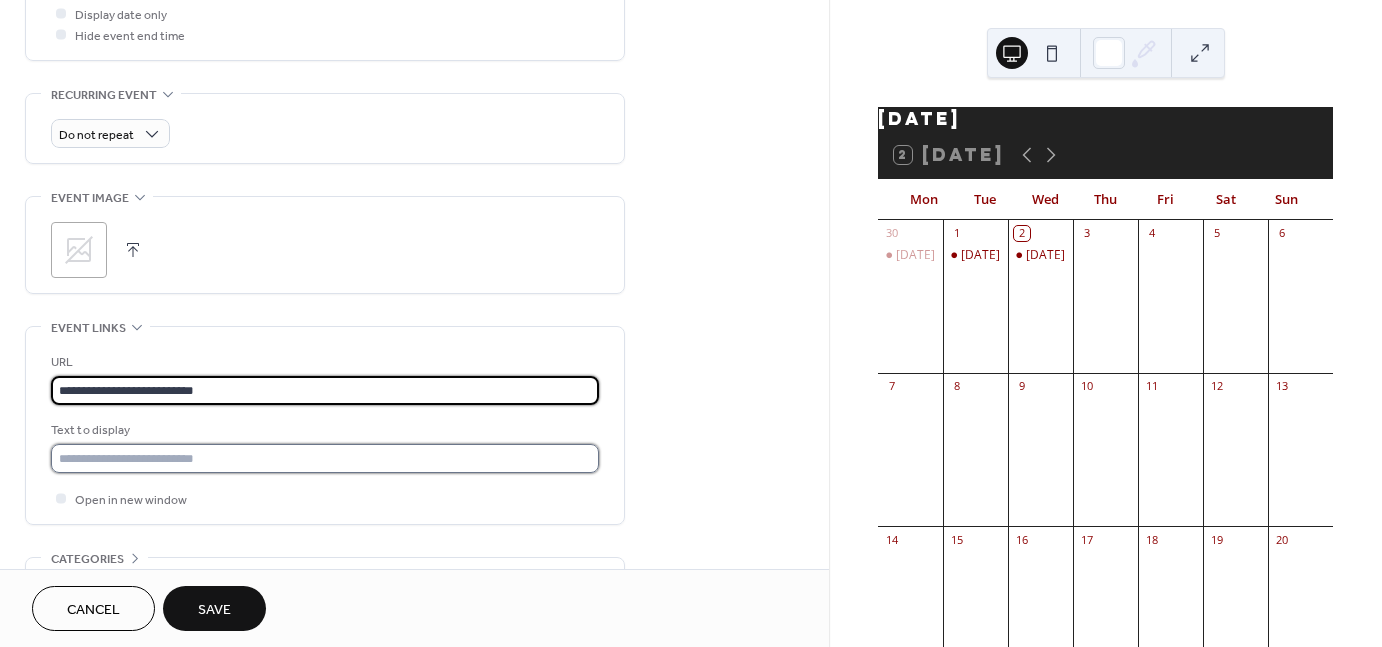 click at bounding box center [325, 458] 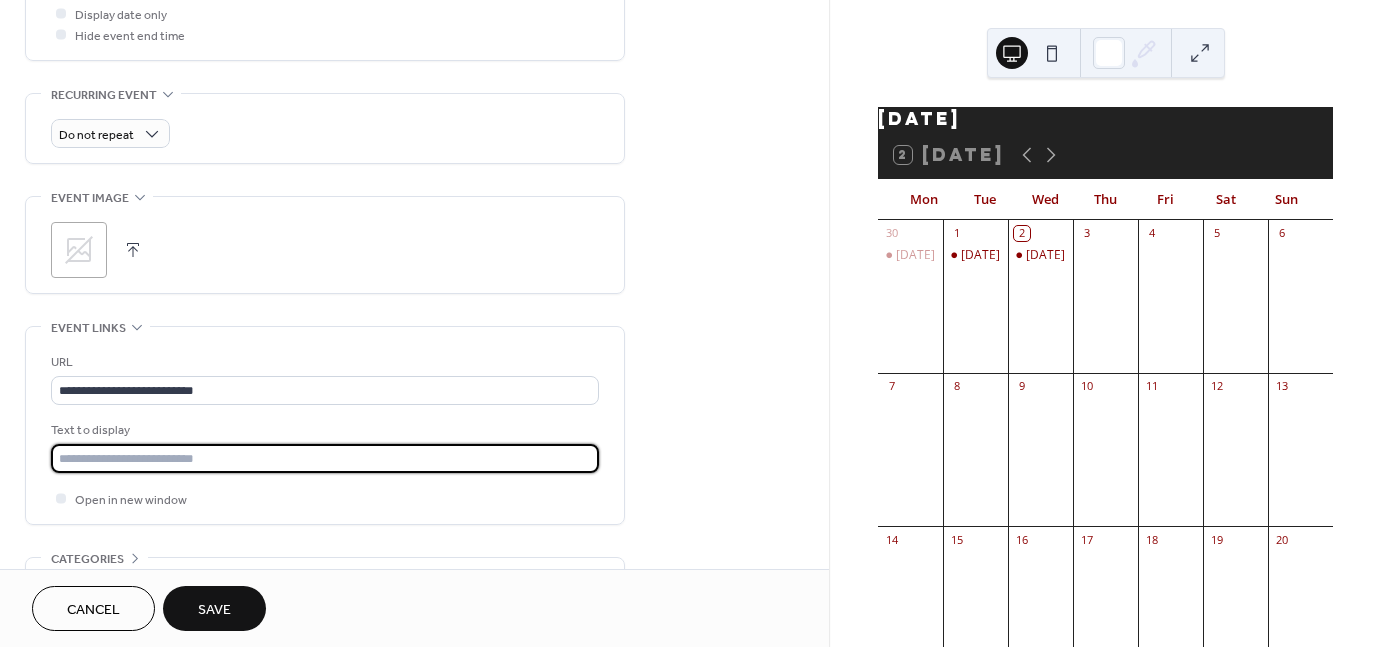 type on "**********" 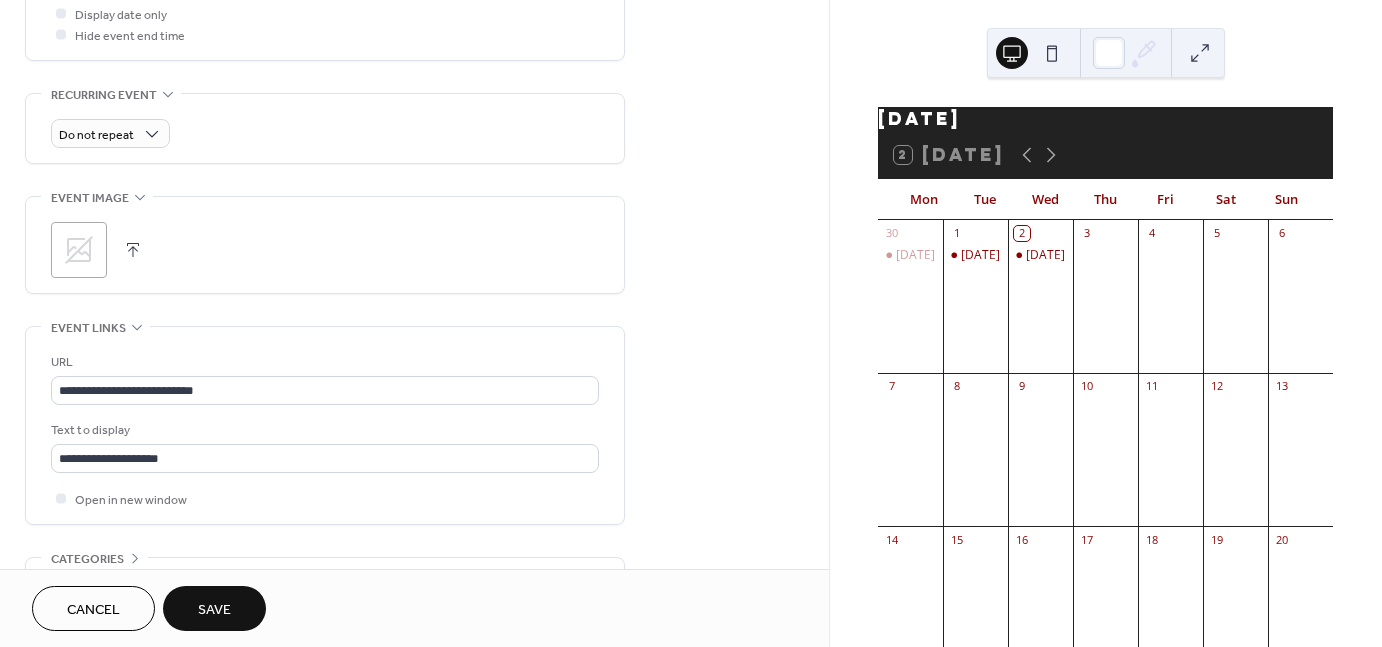 click on "Save" at bounding box center (214, 610) 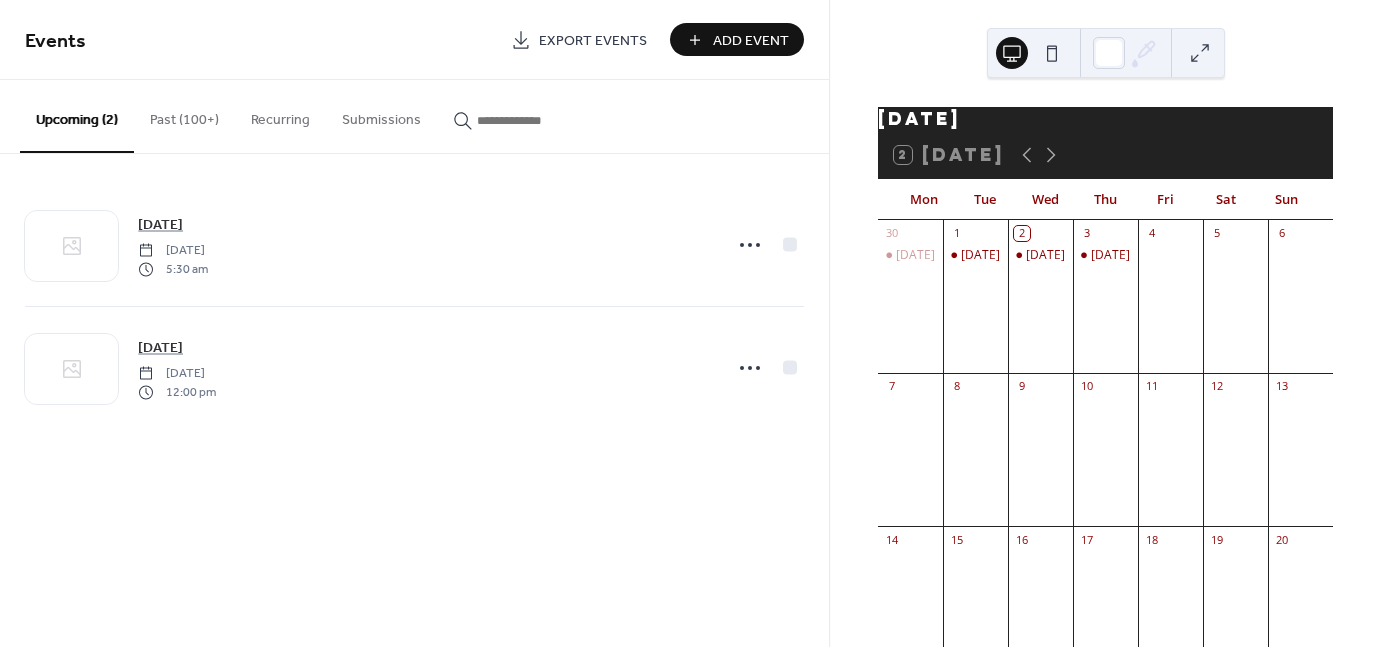 click on "Add Event" at bounding box center (737, 39) 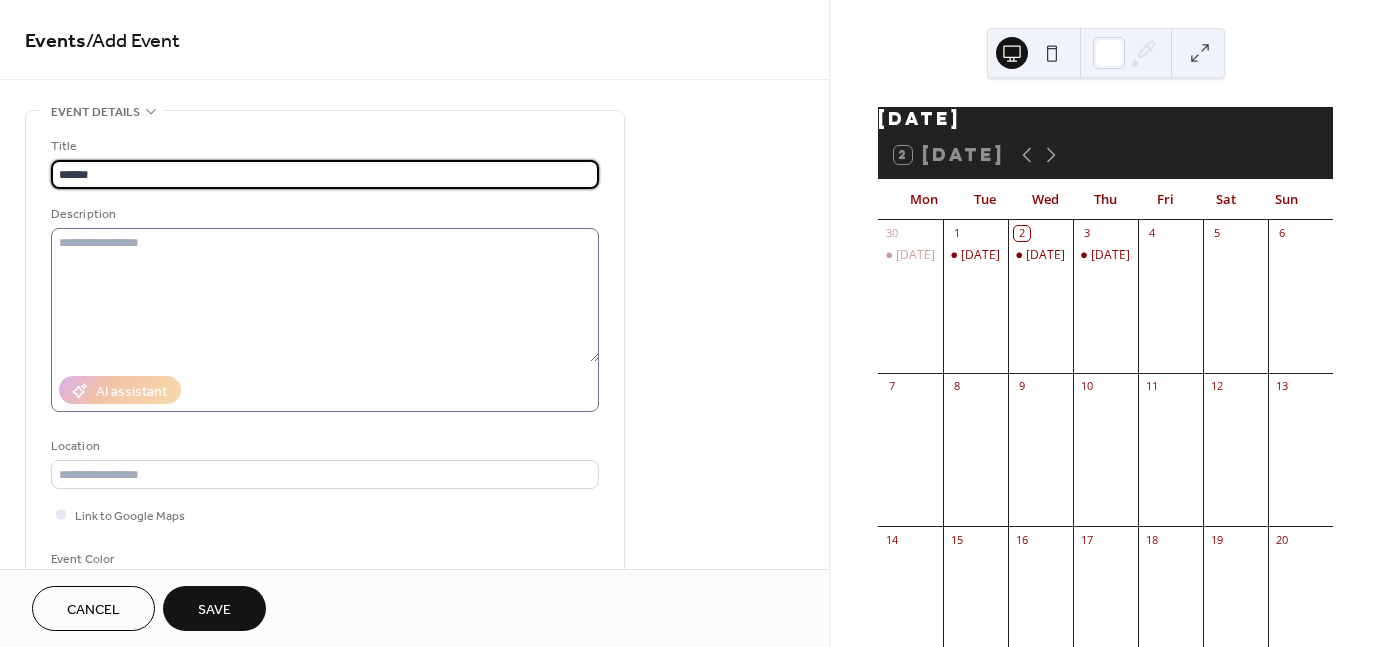 type on "******" 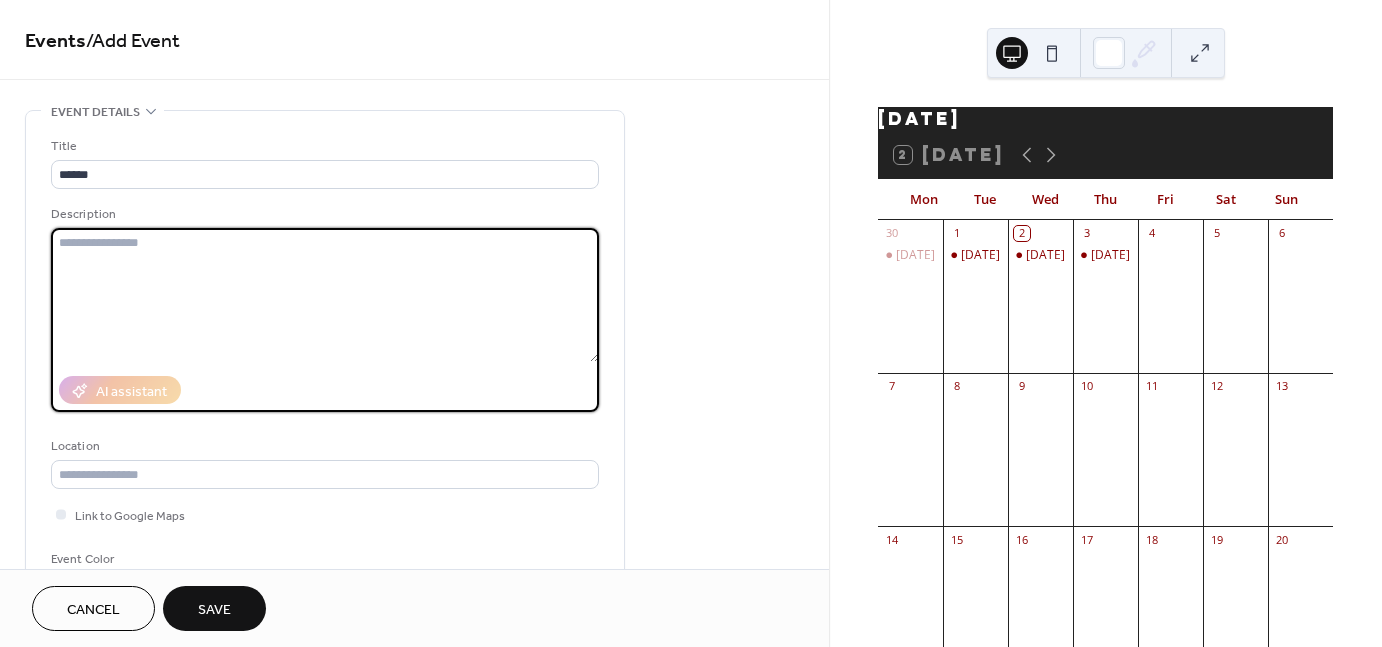click at bounding box center [325, 295] 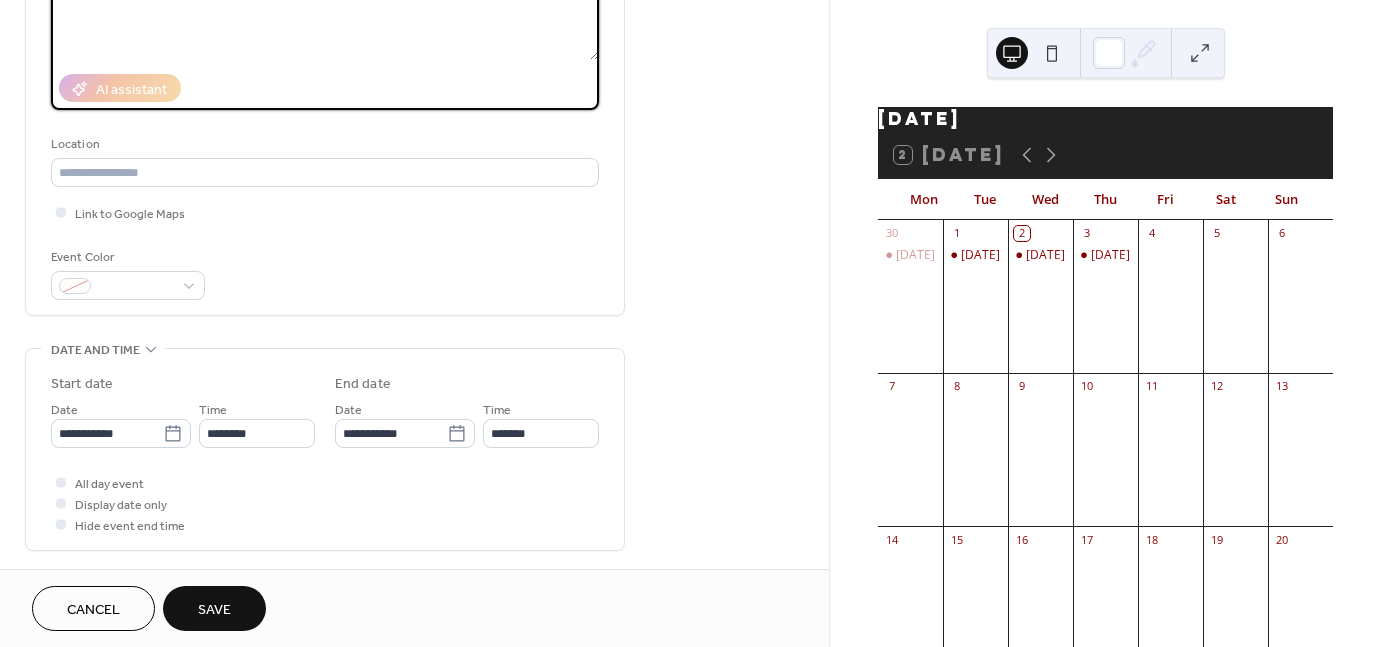 scroll, scrollTop: 312, scrollLeft: 0, axis: vertical 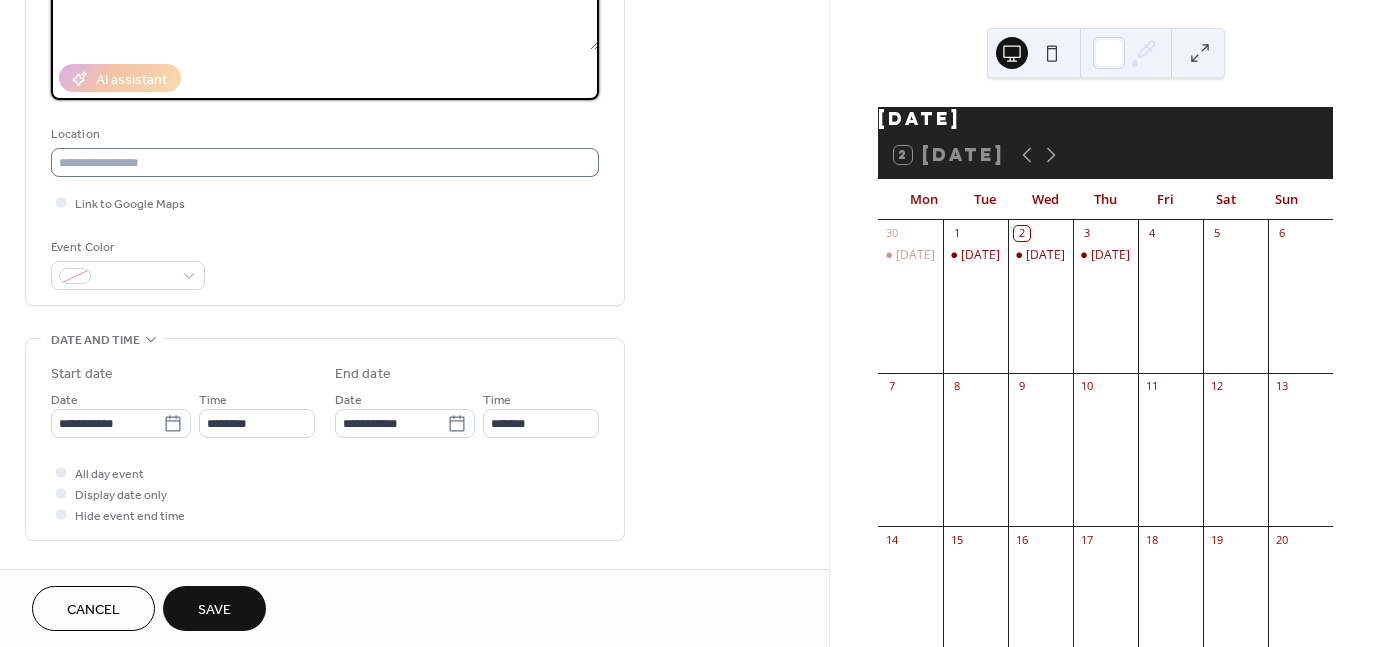 type on "**********" 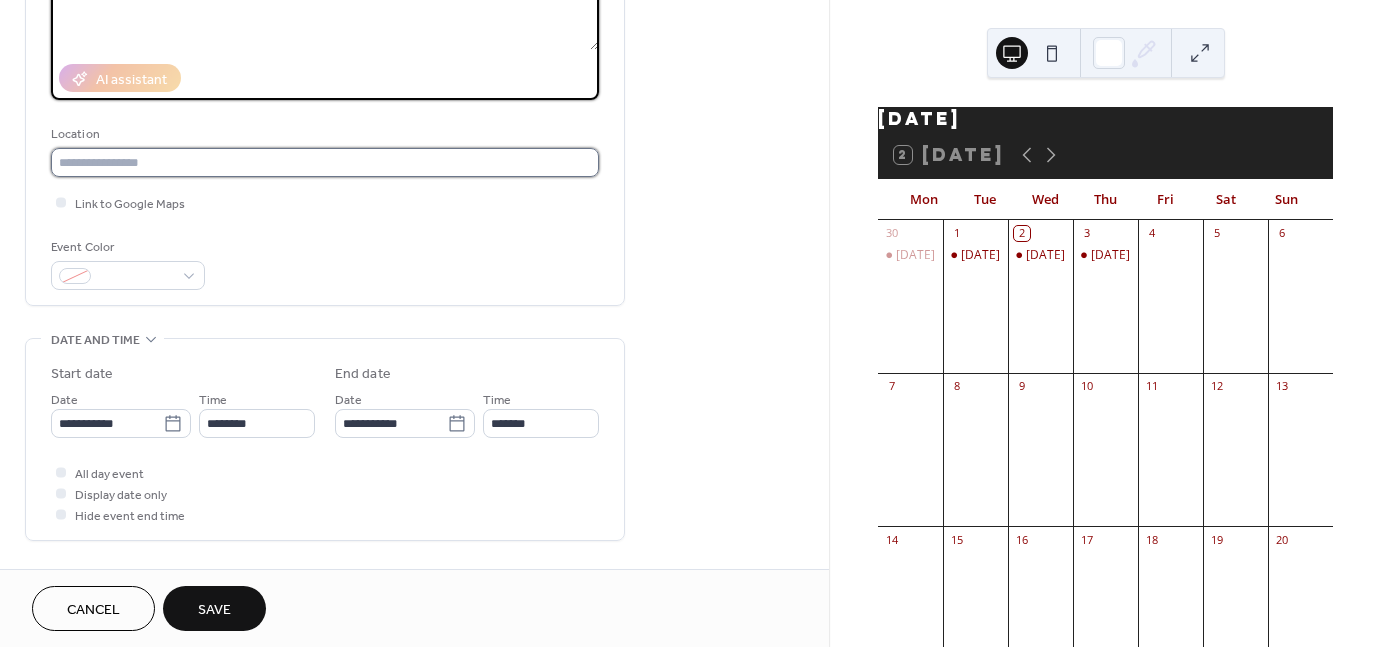 click at bounding box center [325, 162] 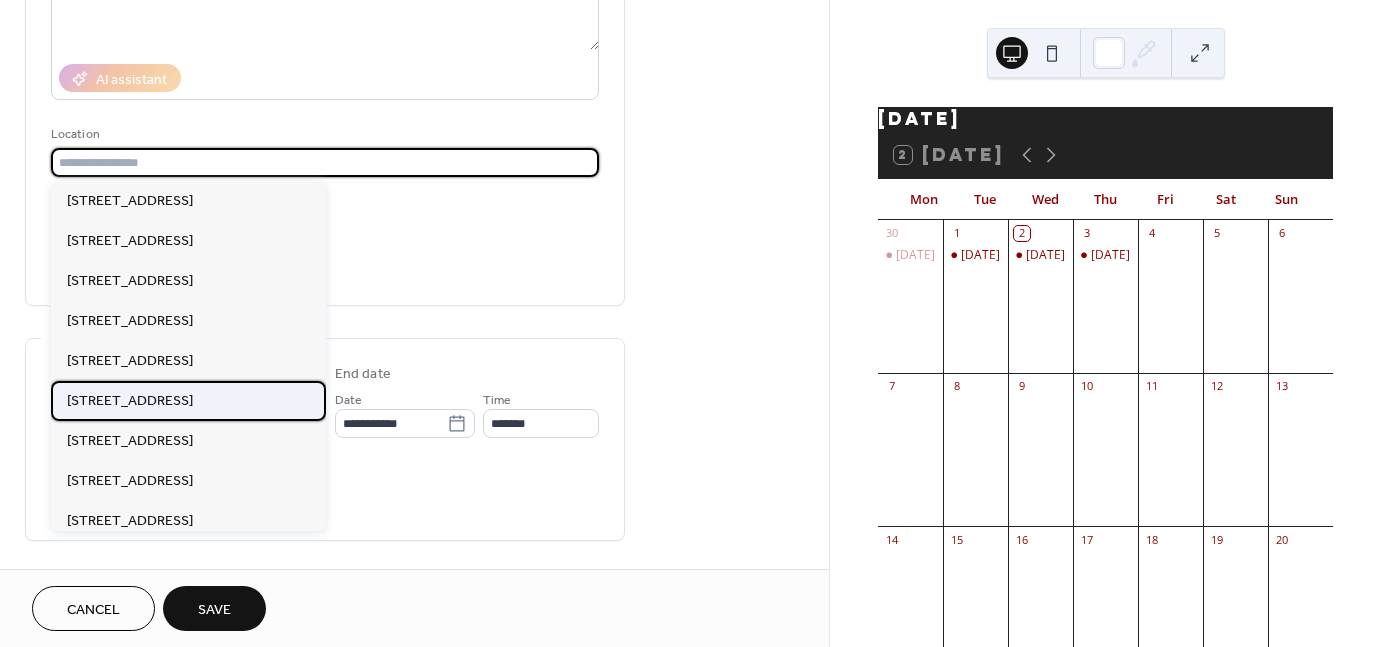 click on "164 Boynton Ave, Suite 207 Plattsburgh, NY 12901" at bounding box center [188, 401] 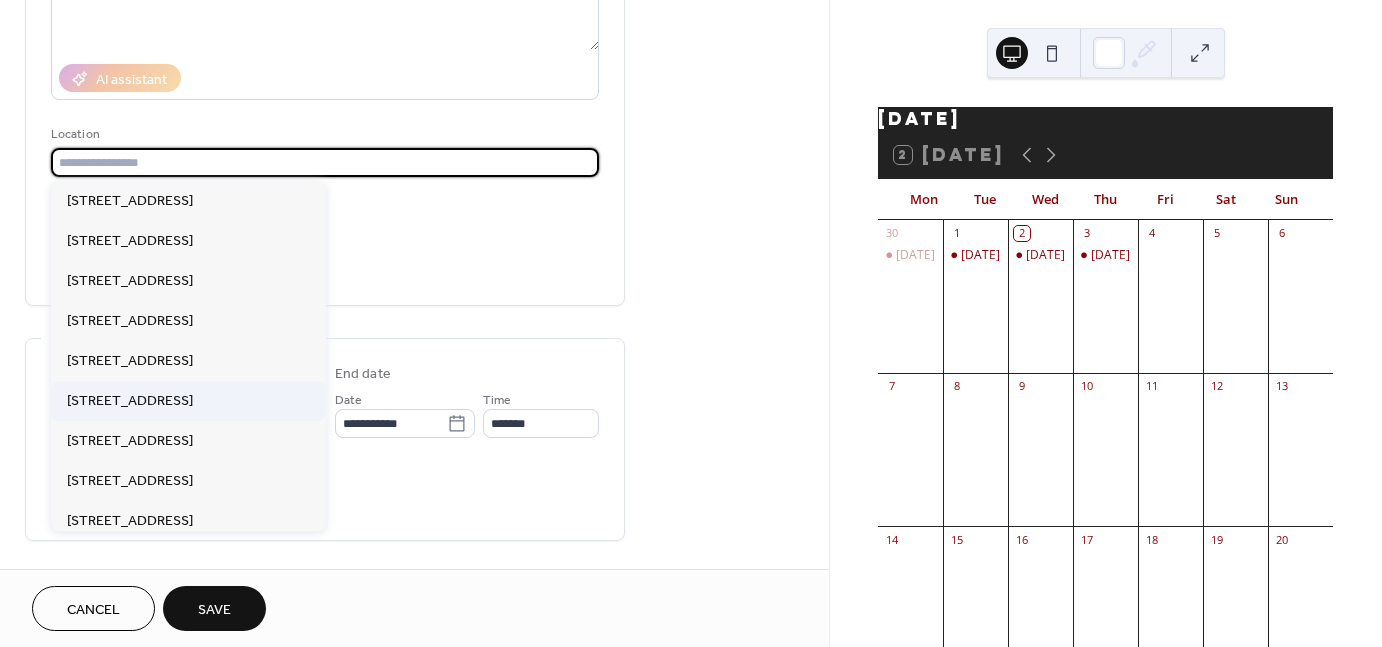 type on "**********" 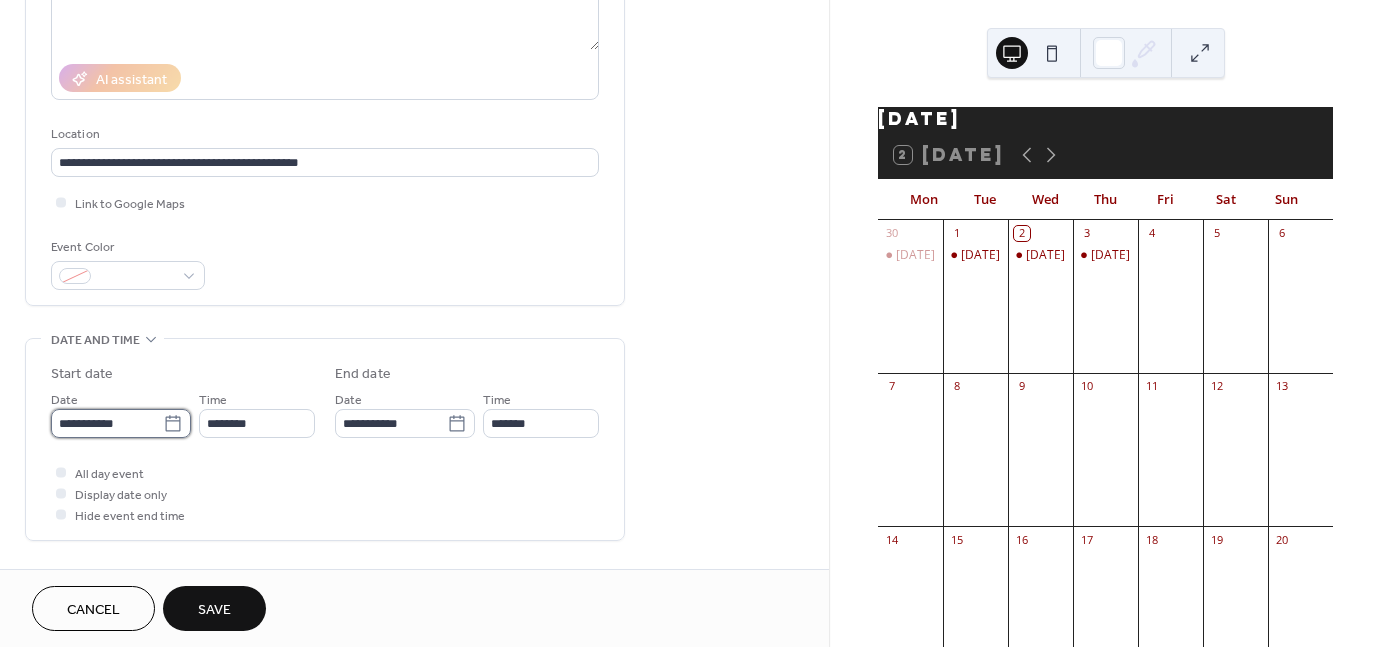 click on "**********" at bounding box center (107, 423) 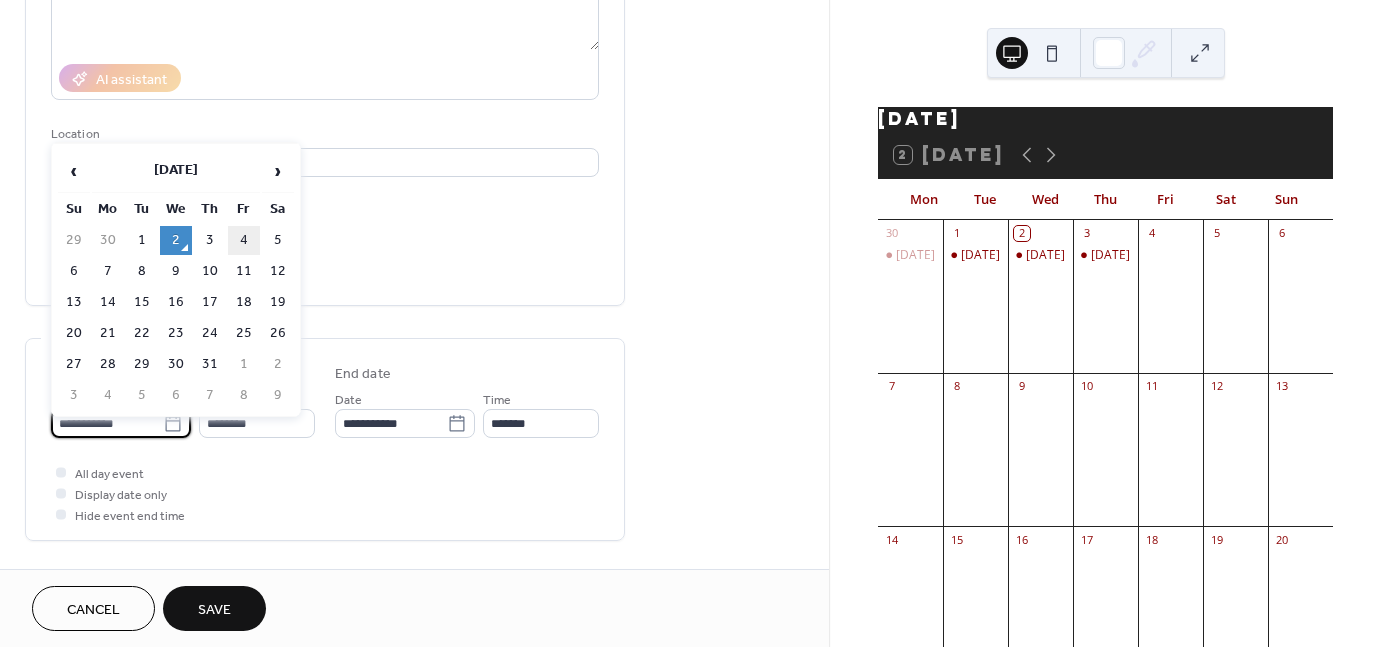 click on "4" at bounding box center [244, 240] 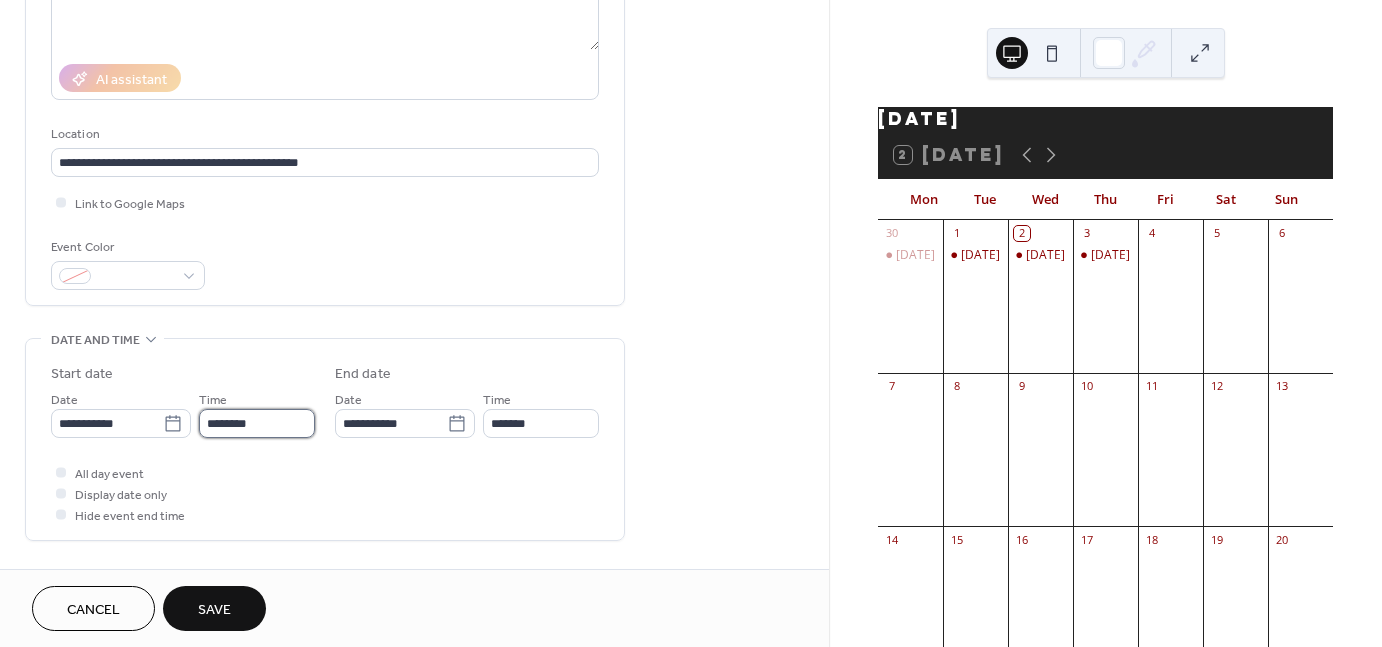 click on "********" at bounding box center [257, 423] 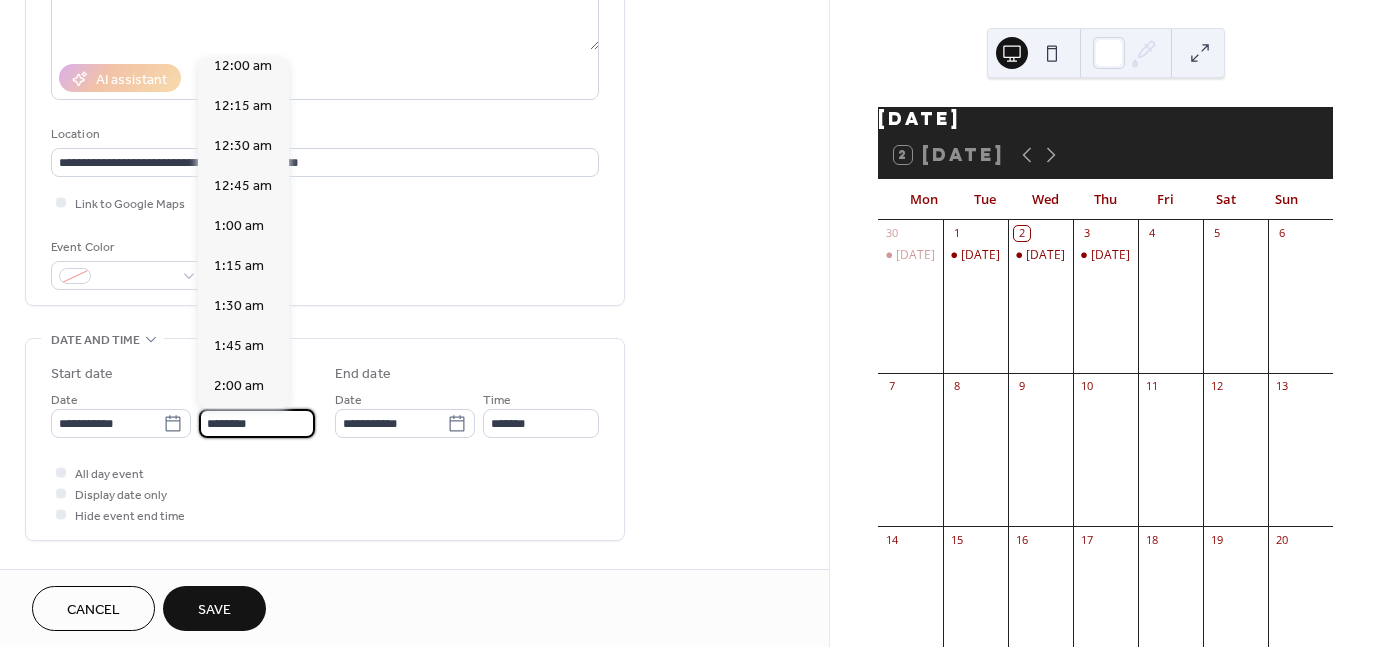 scroll, scrollTop: 0, scrollLeft: 0, axis: both 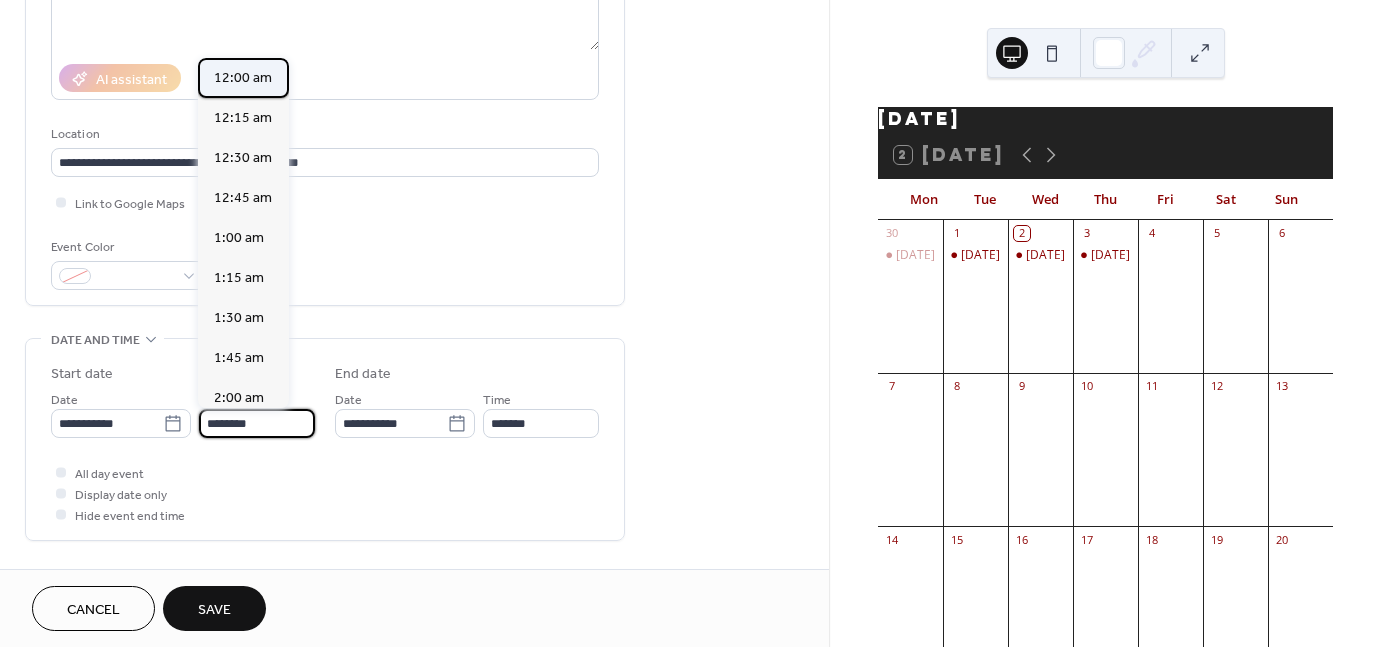 click on "12:00 am" at bounding box center (243, 78) 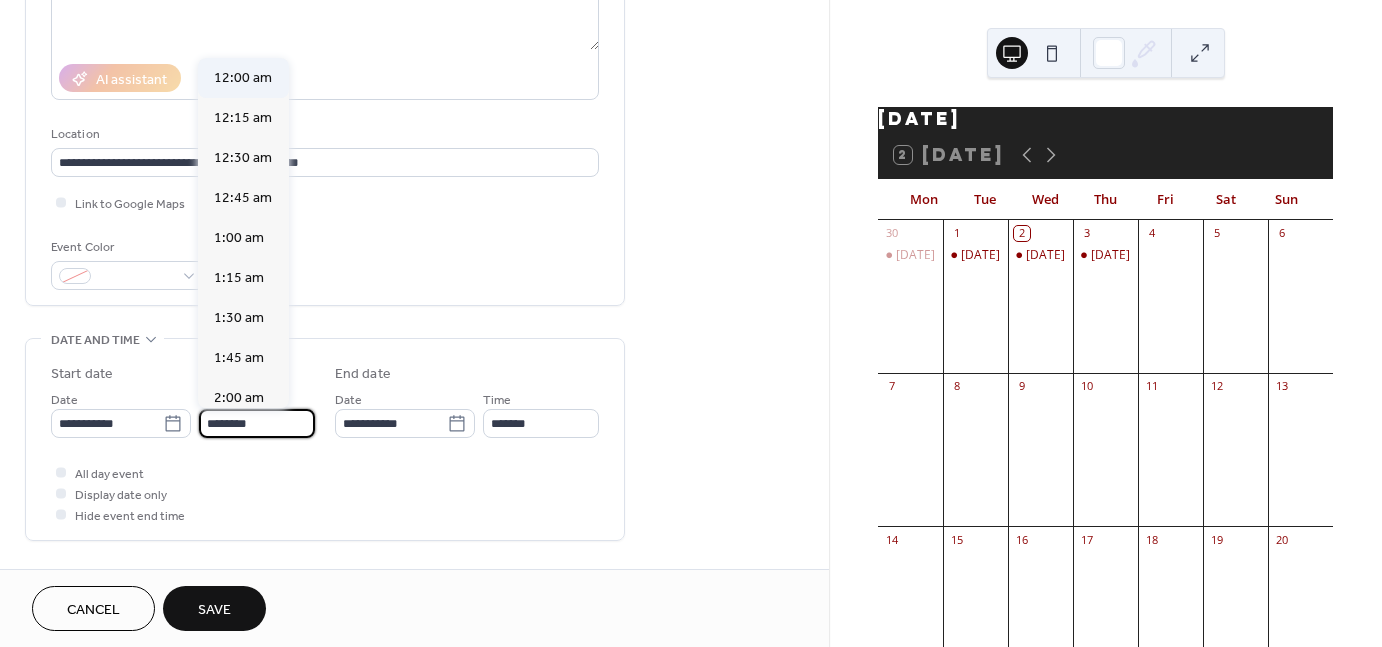 type on "********" 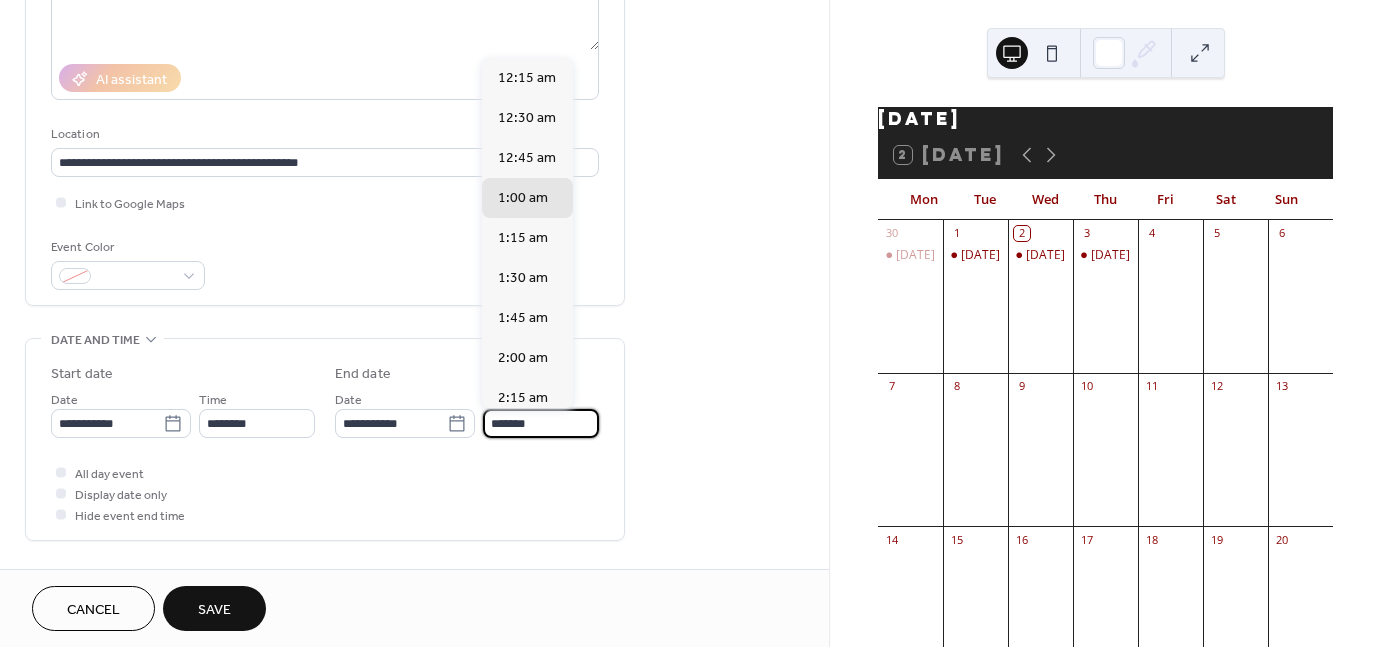click on "*******" at bounding box center (541, 423) 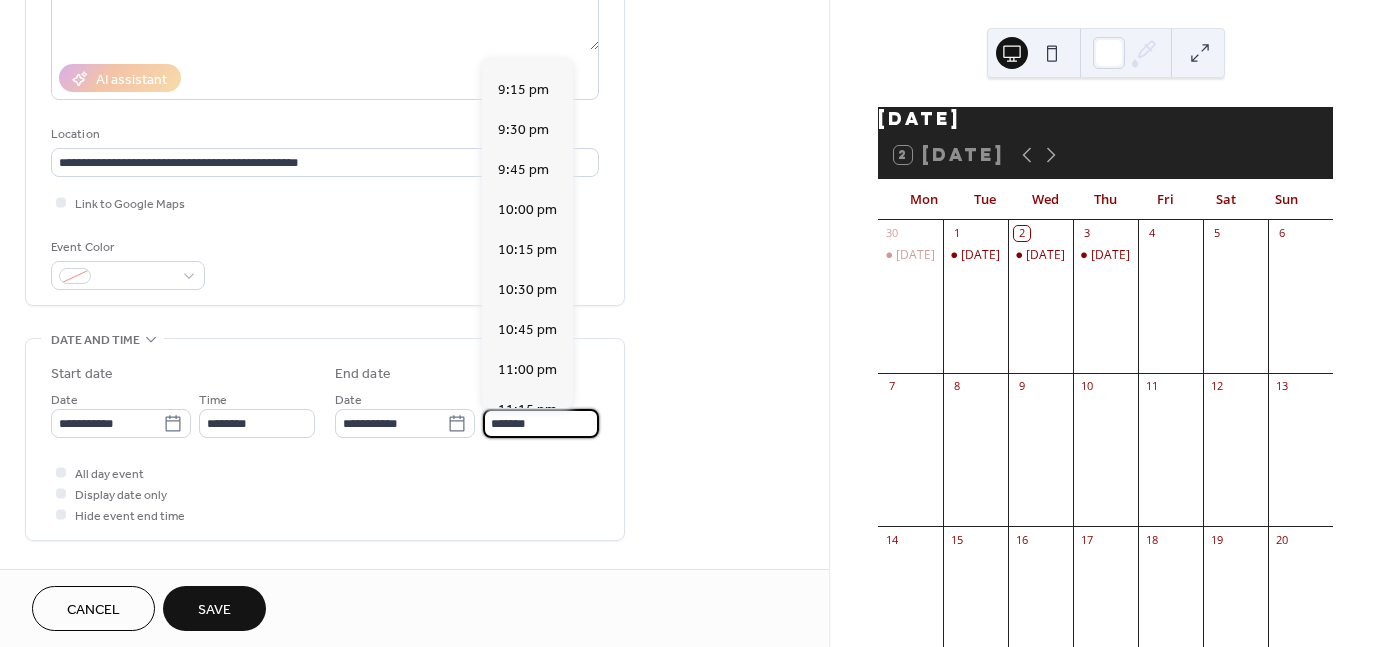 scroll, scrollTop: 3468, scrollLeft: 0, axis: vertical 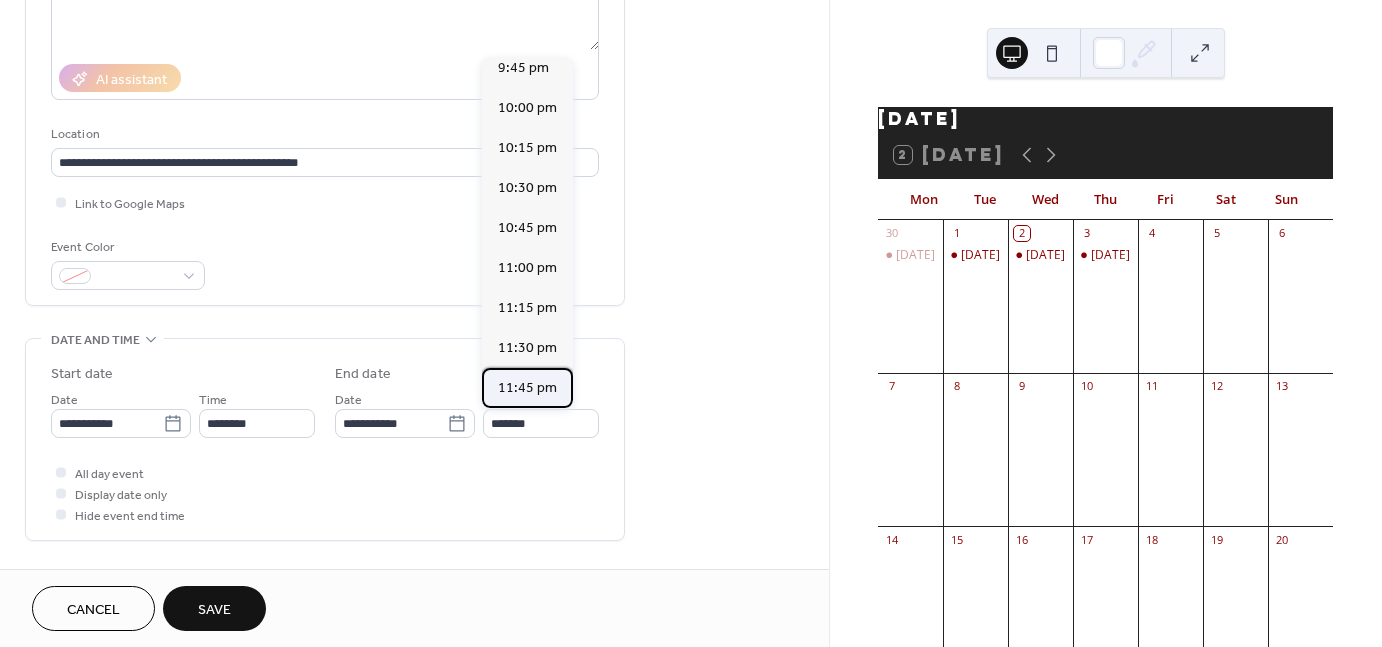 click on "11:45 pm" at bounding box center [527, 388] 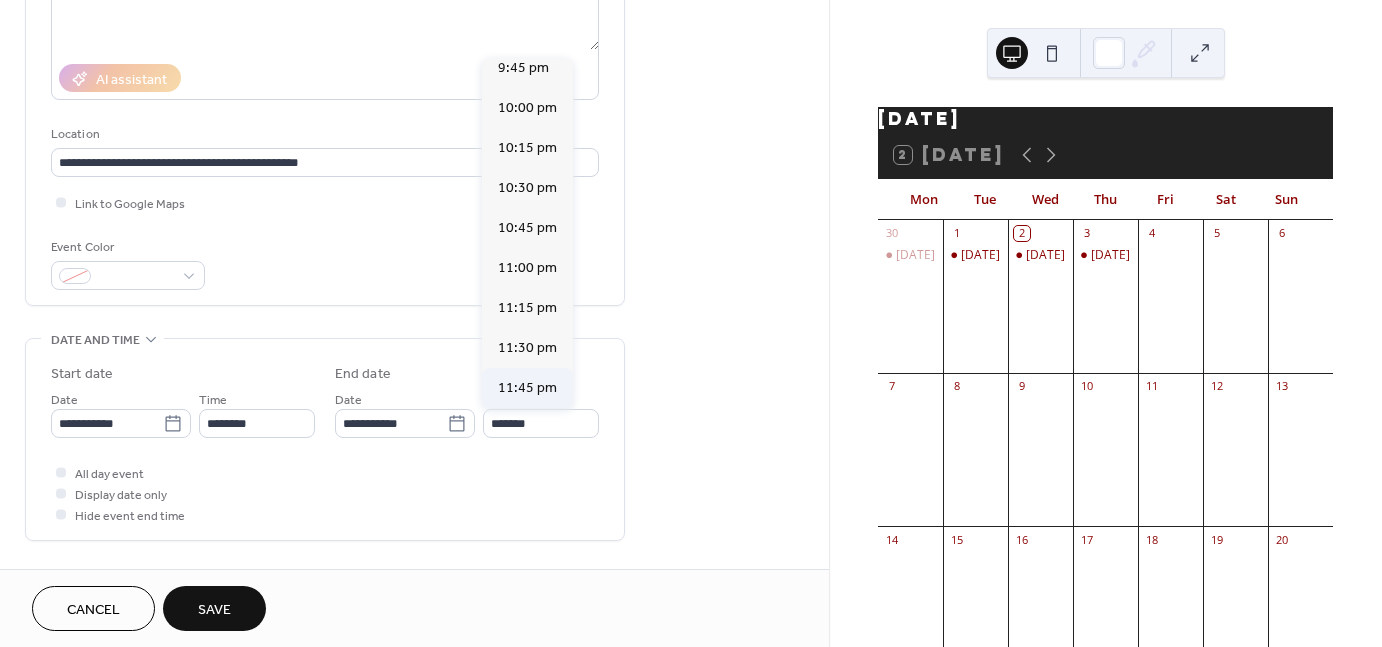 type on "********" 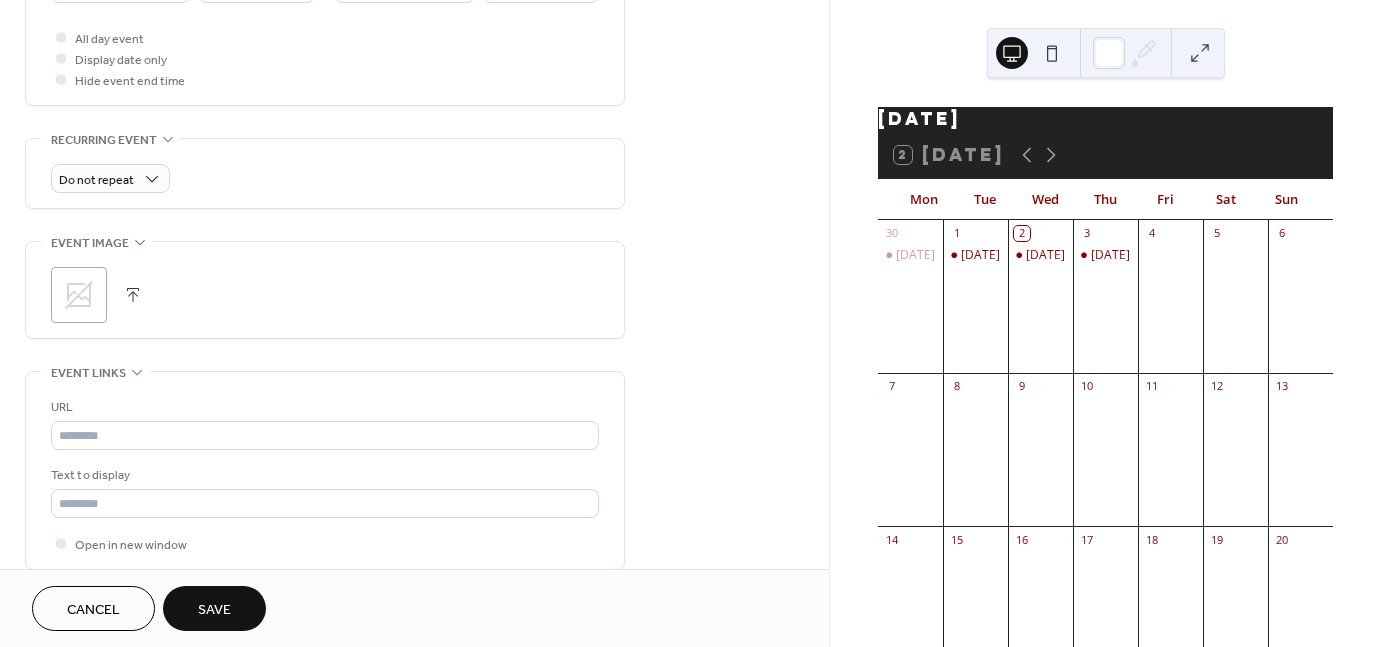 scroll, scrollTop: 913, scrollLeft: 0, axis: vertical 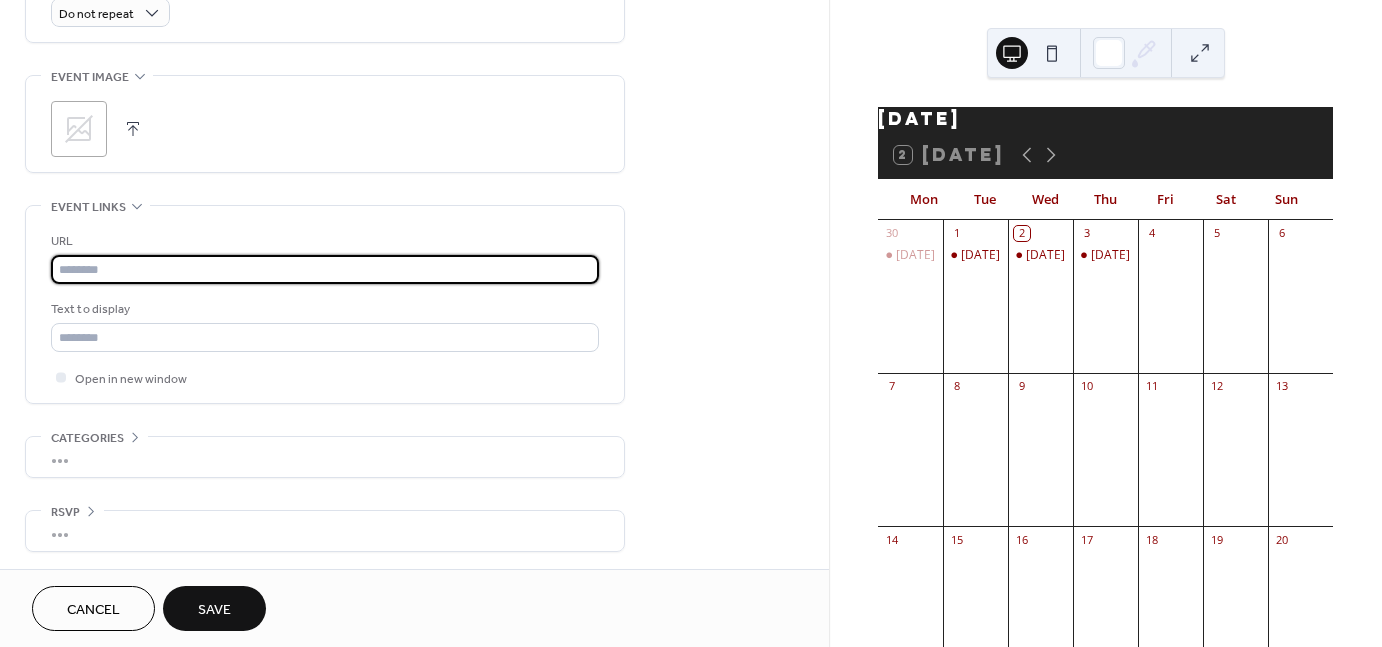 click at bounding box center [325, 269] 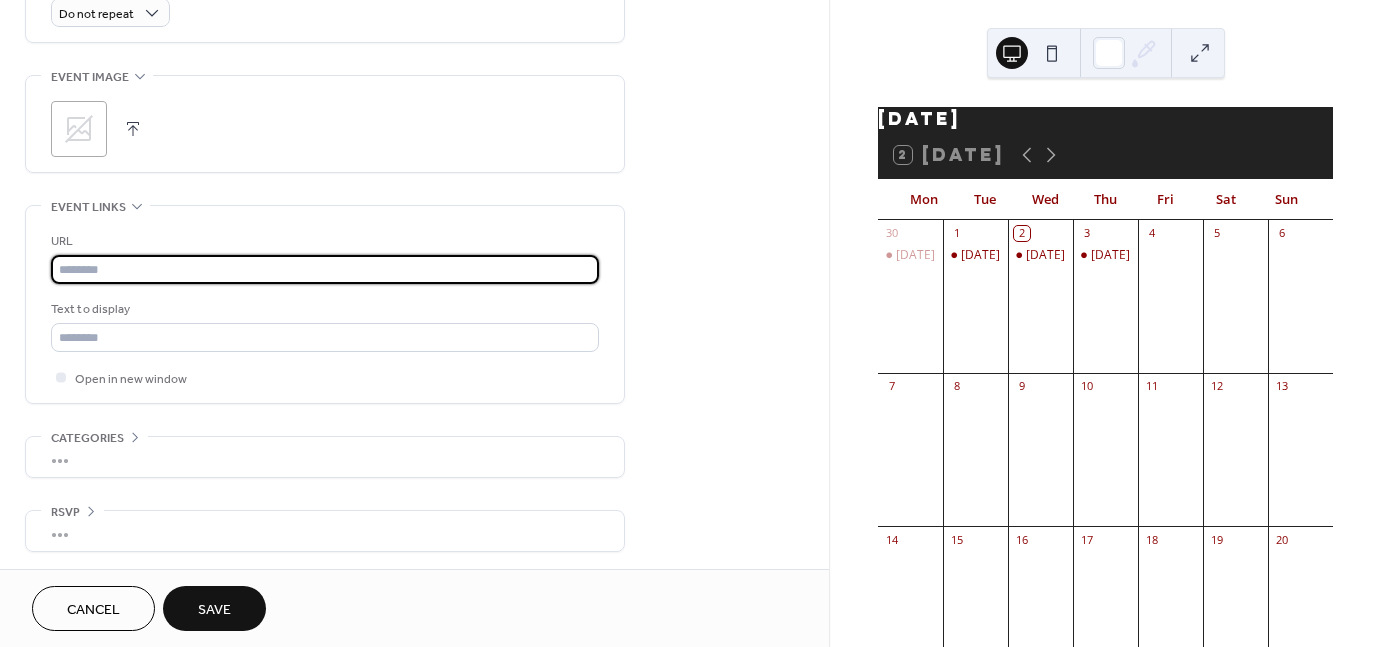 type on "**********" 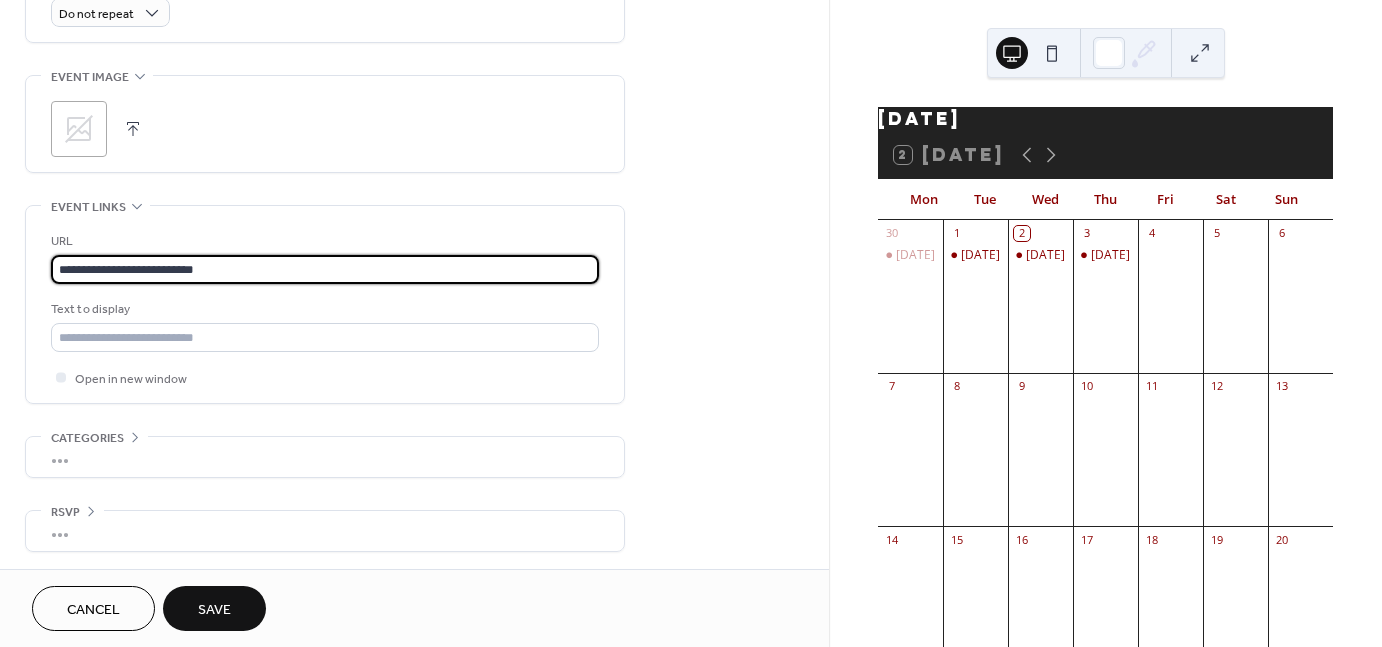 click on "Text to display" at bounding box center (325, 325) 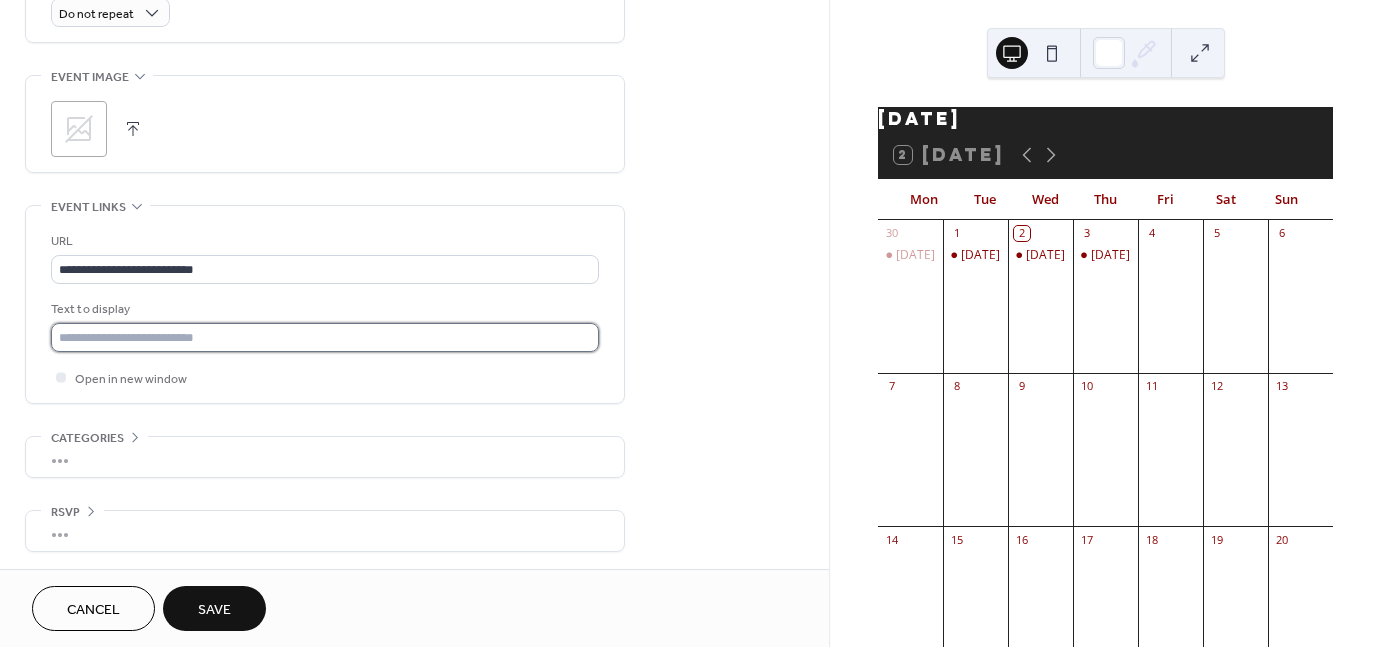 click at bounding box center [325, 337] 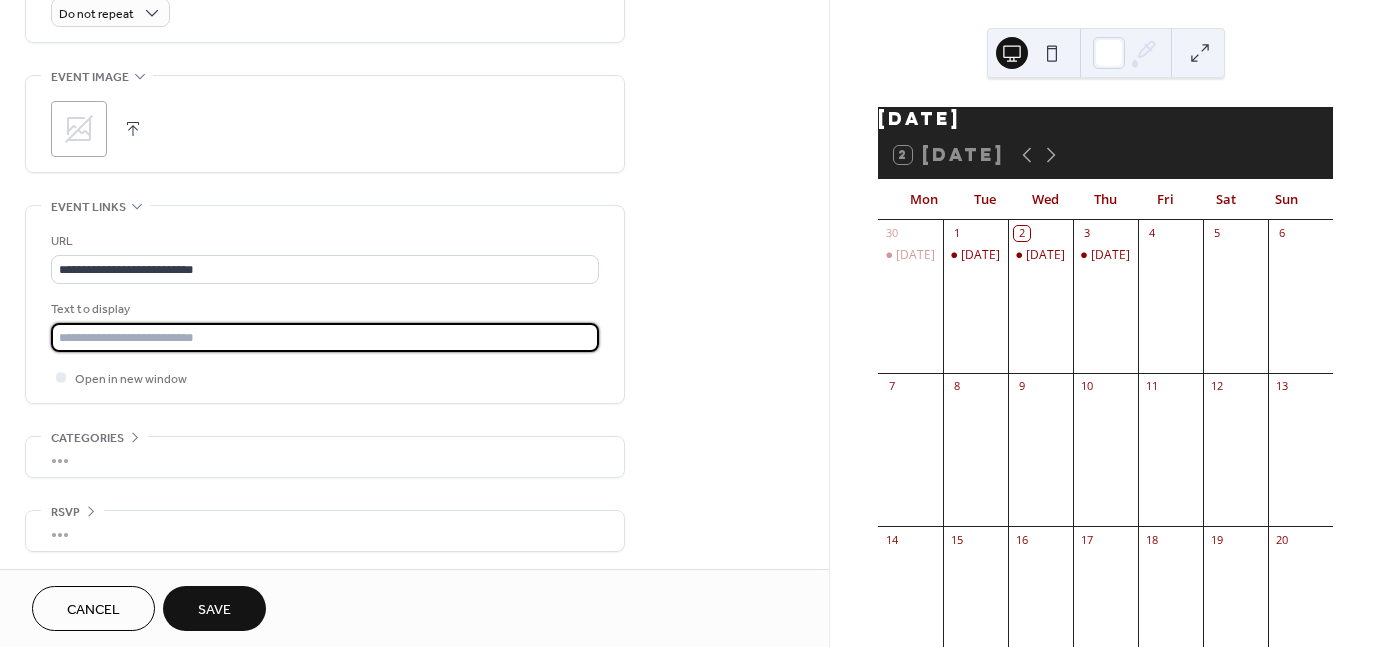 type on "**********" 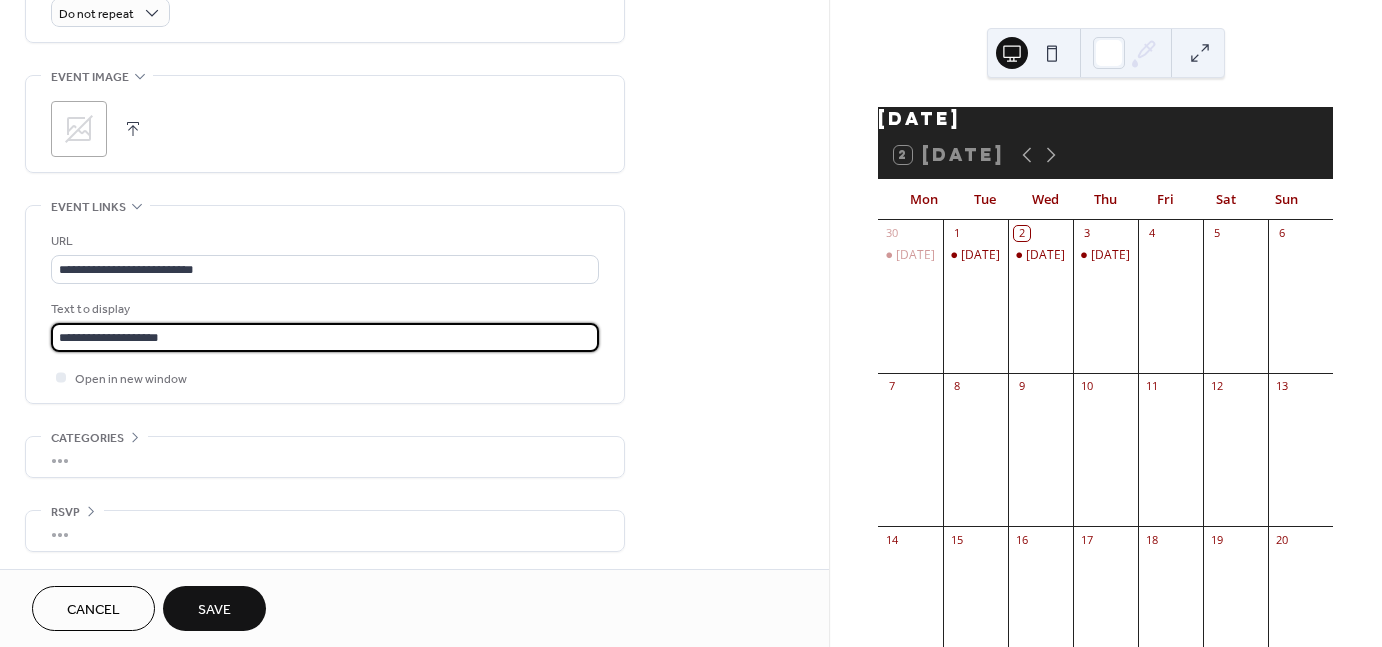 click on "Save" at bounding box center [214, 610] 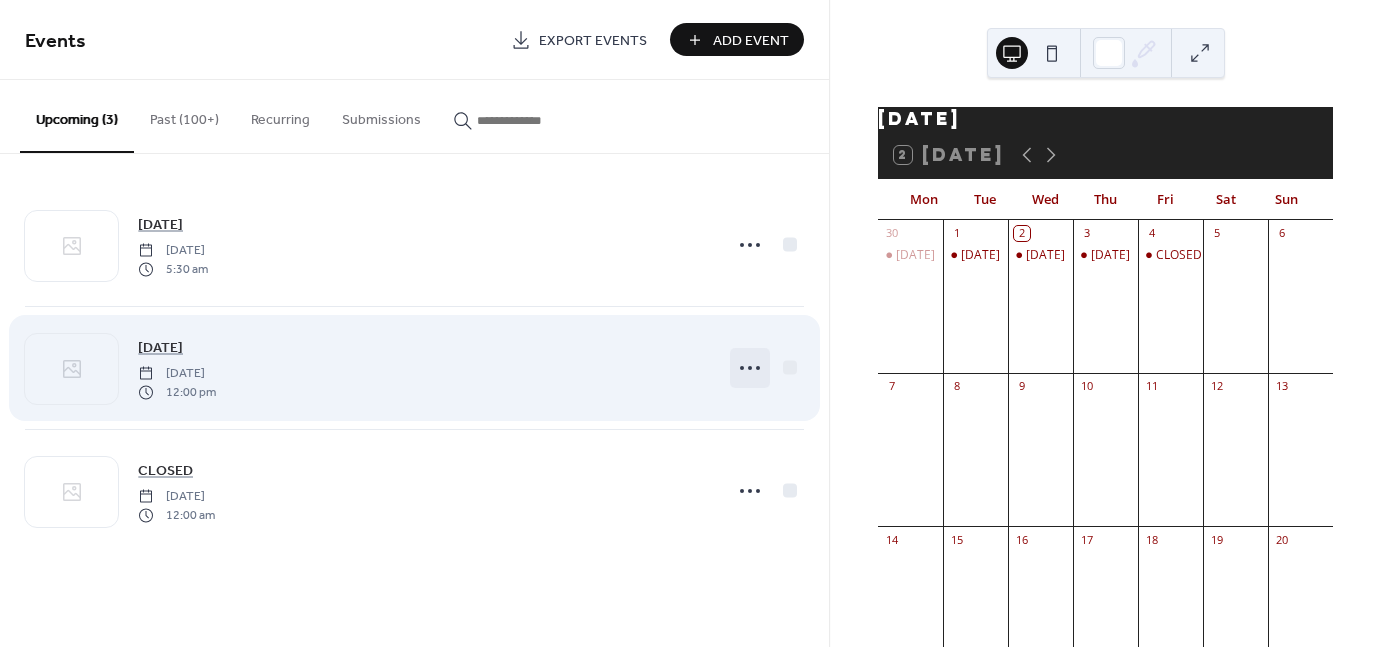 click 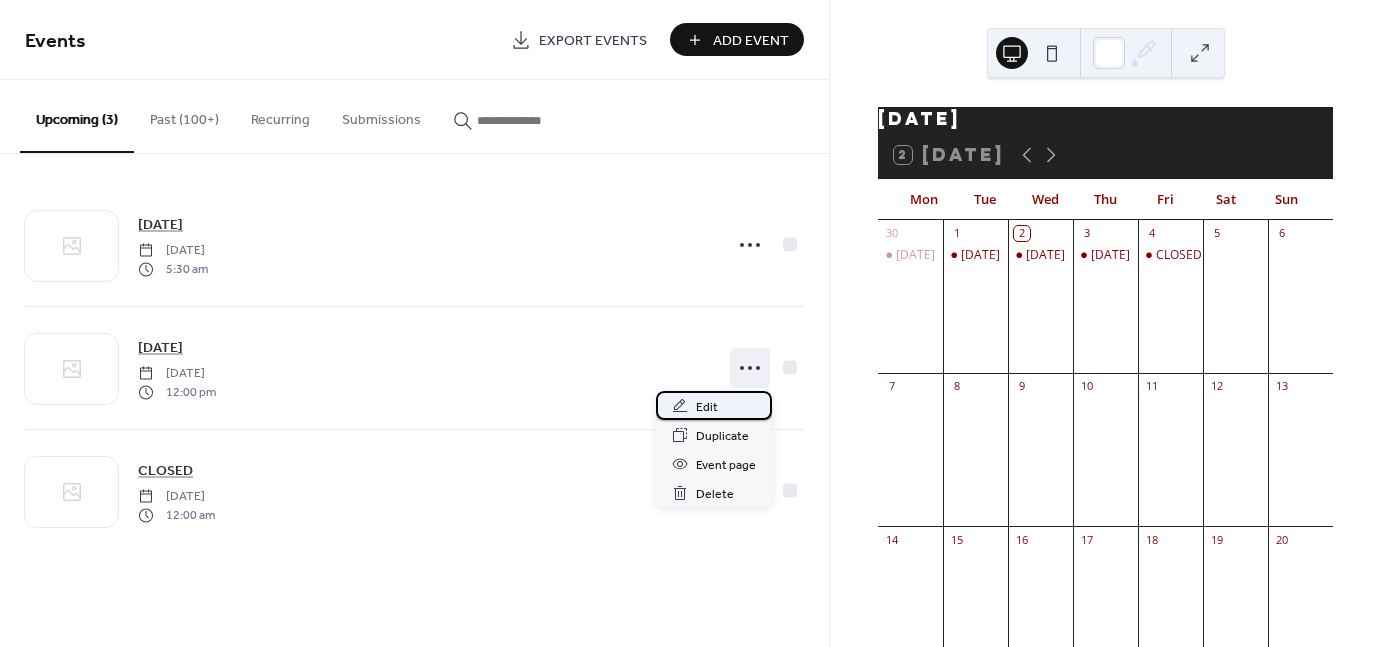 click on "Edit" at bounding box center [707, 407] 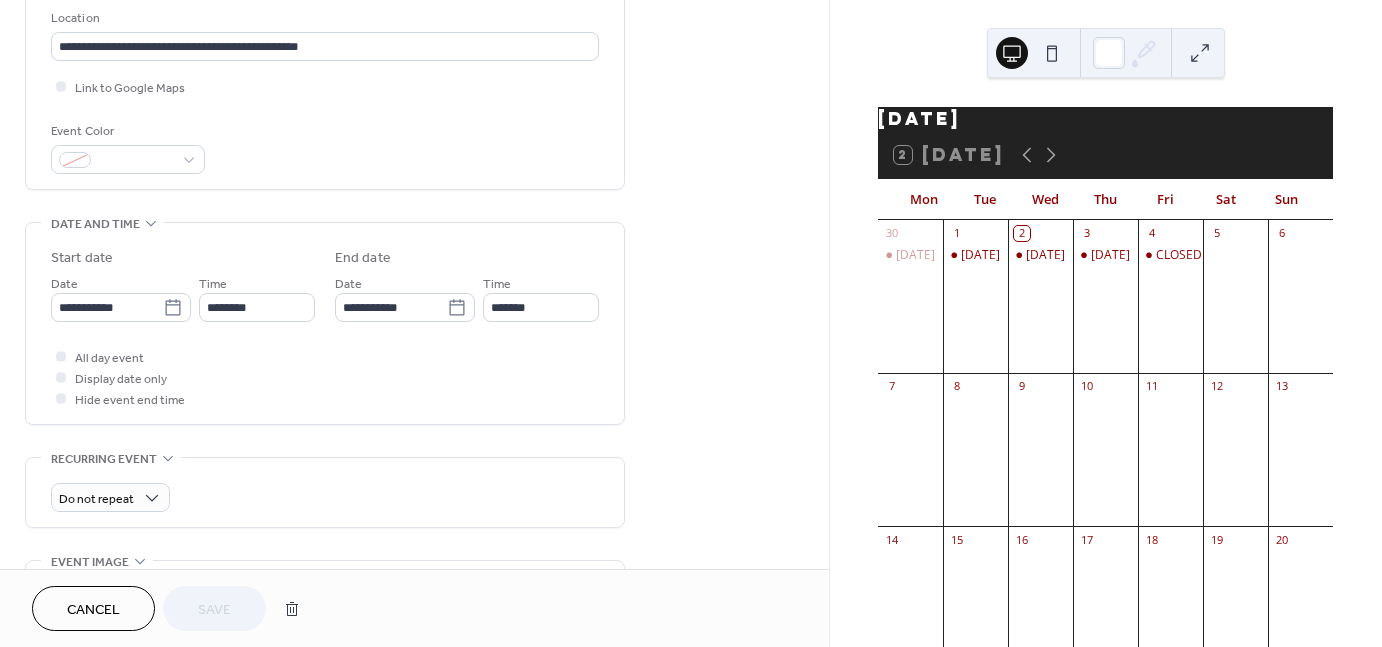 scroll, scrollTop: 428, scrollLeft: 0, axis: vertical 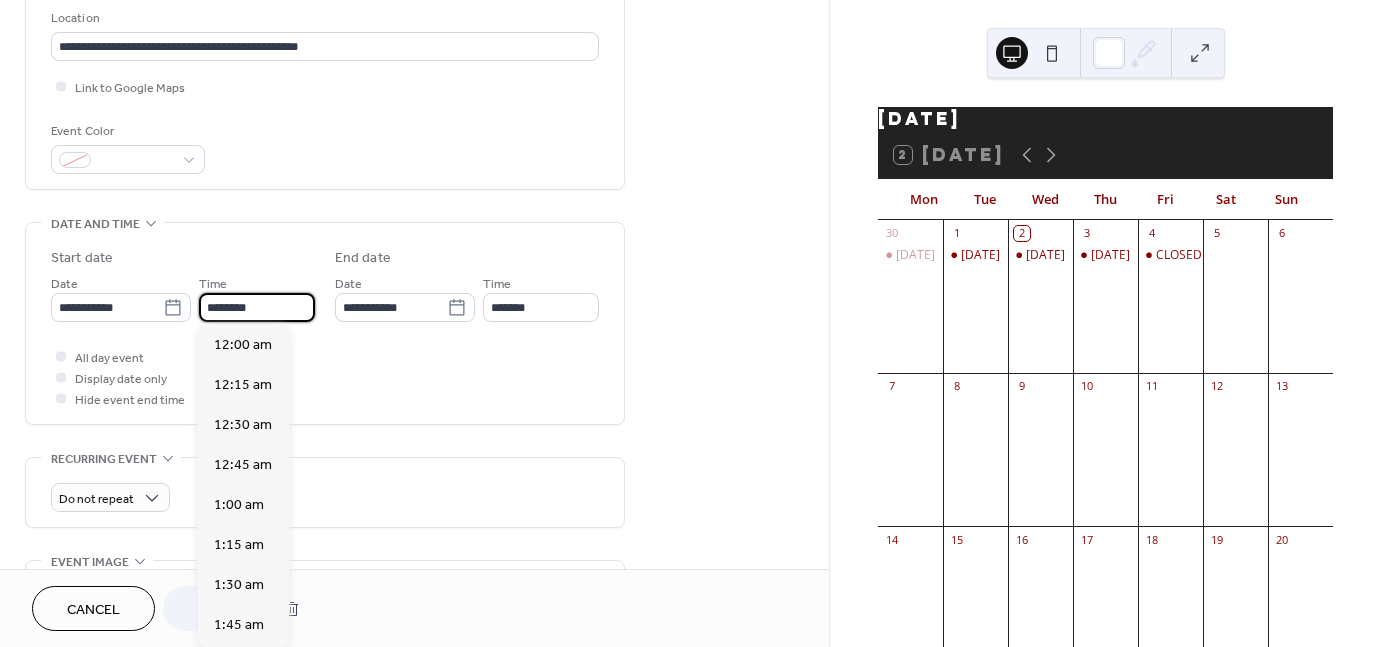 click on "********" at bounding box center [257, 307] 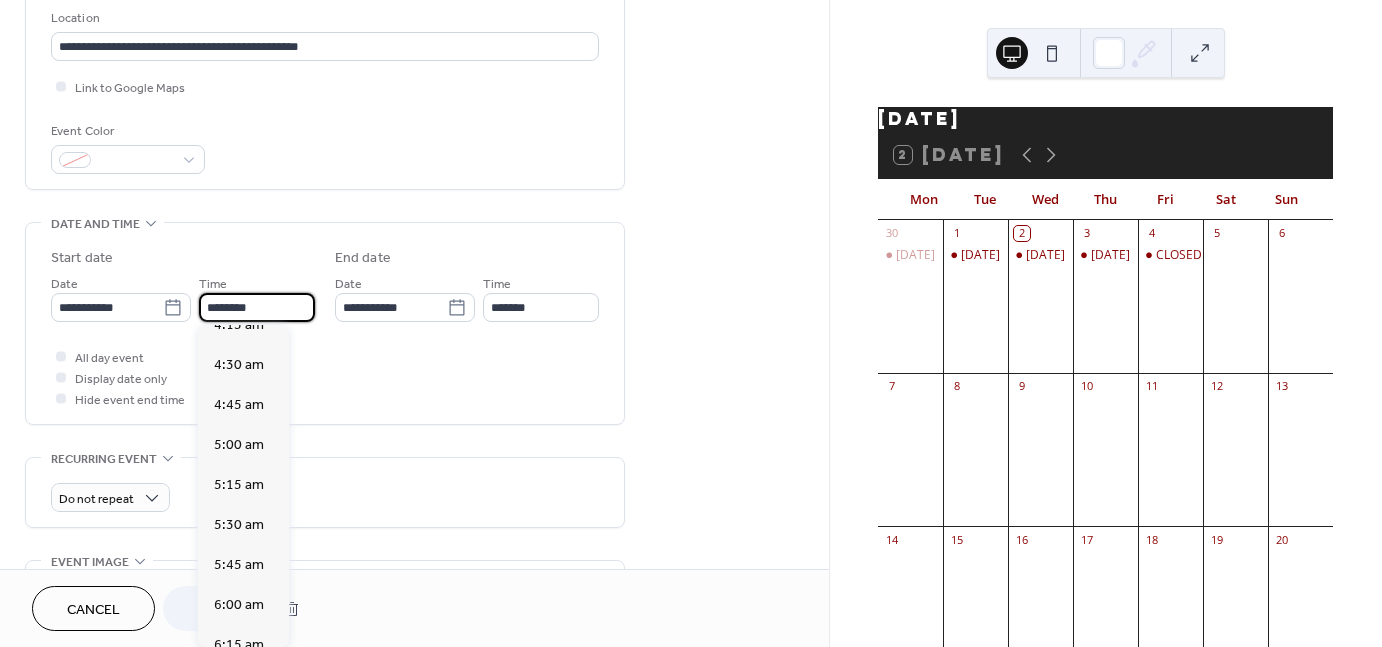 scroll, scrollTop: 704, scrollLeft: 0, axis: vertical 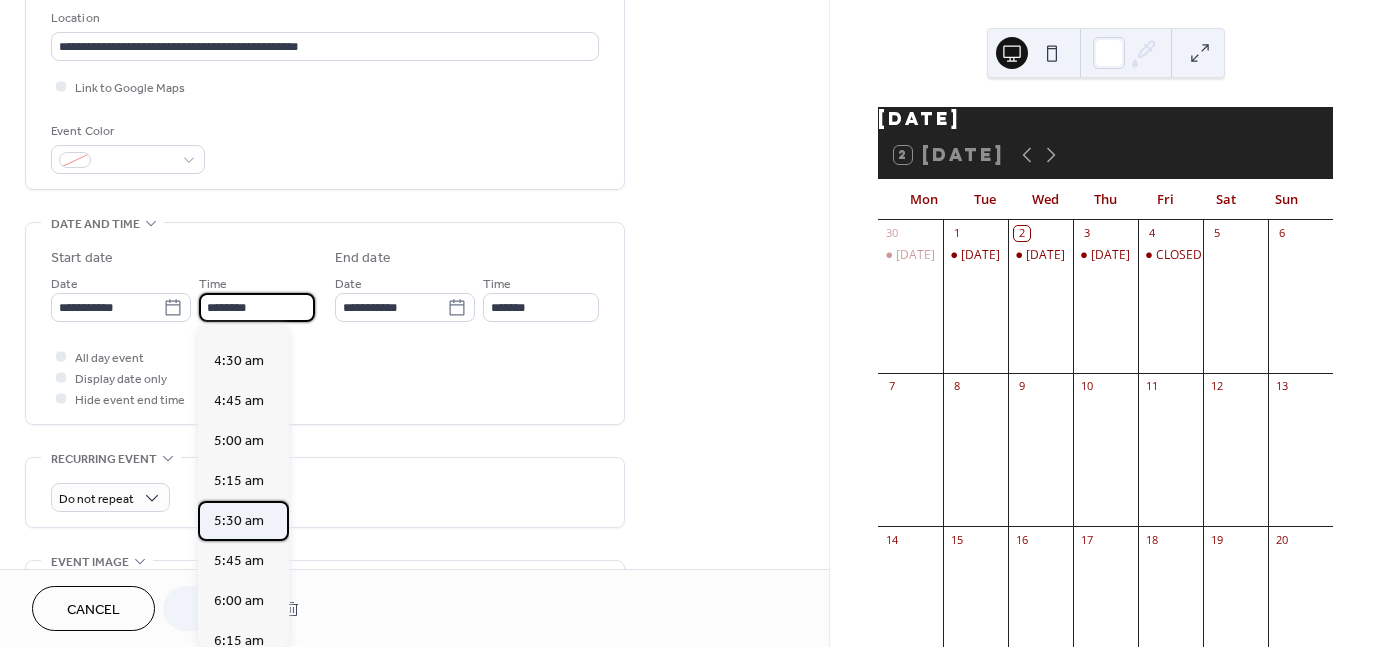 click on "5:30 am" at bounding box center [239, 520] 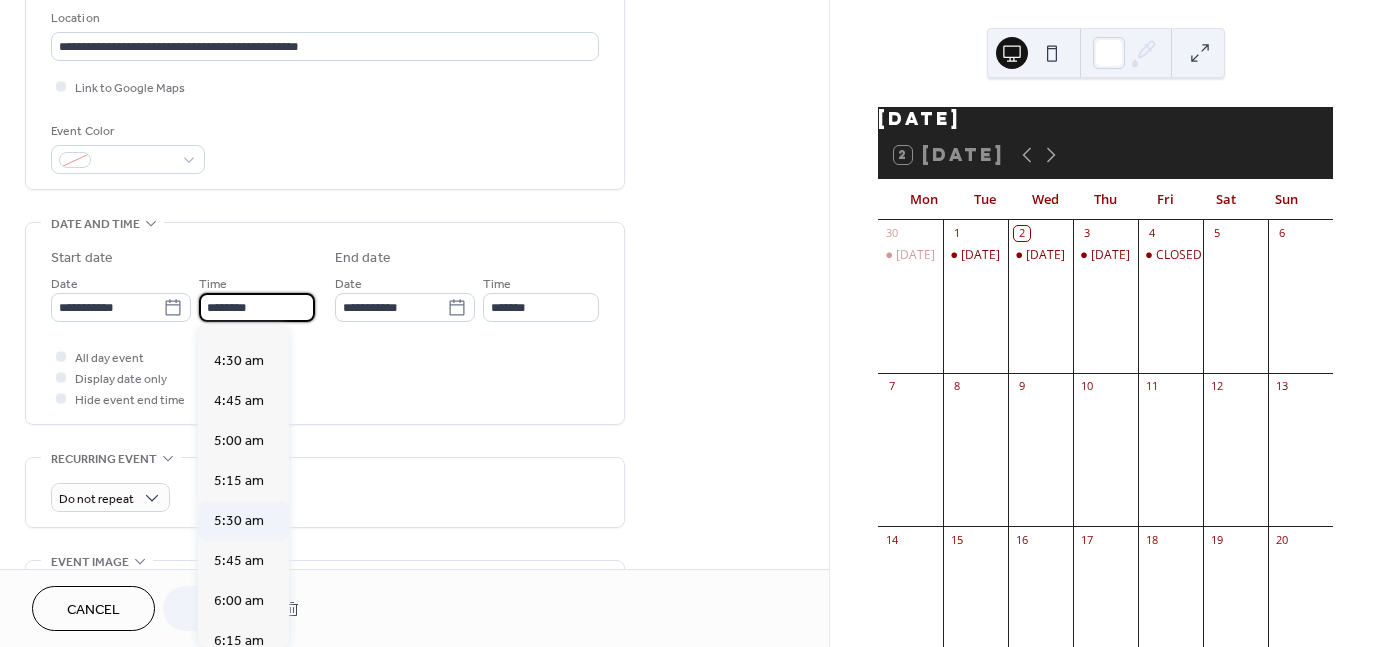 type on "*******" 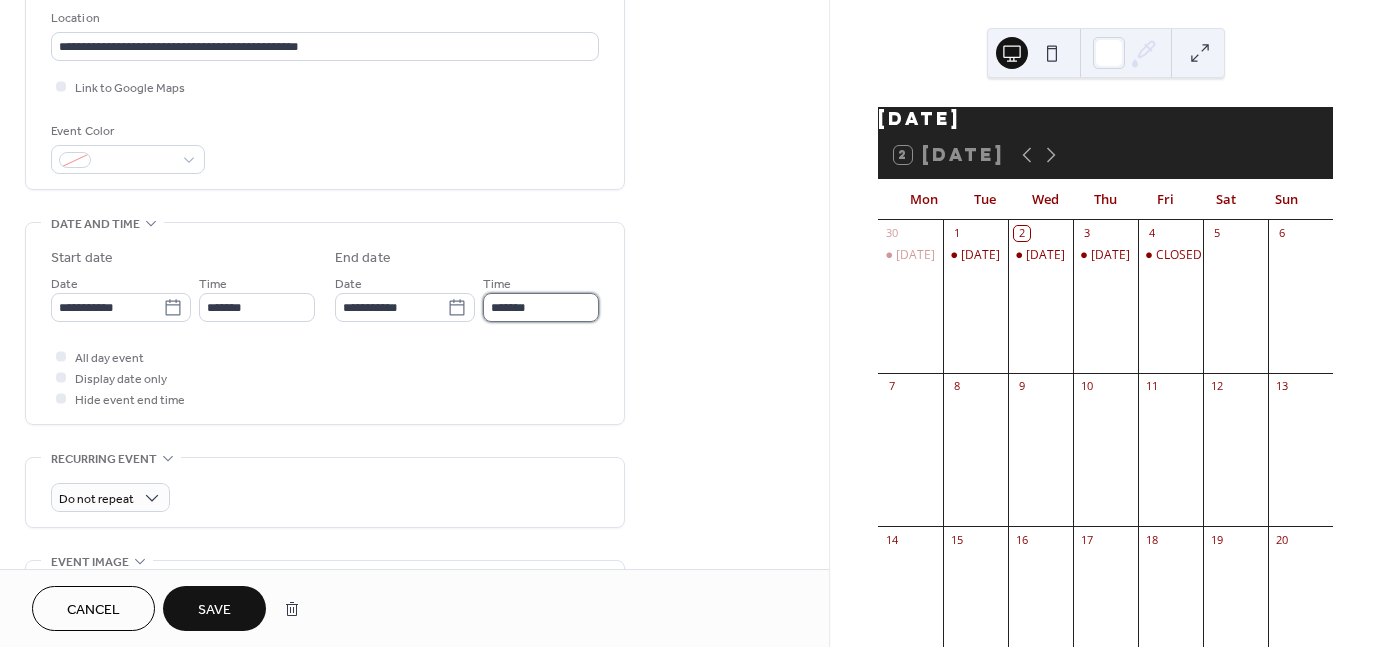 click on "*******" at bounding box center (541, 307) 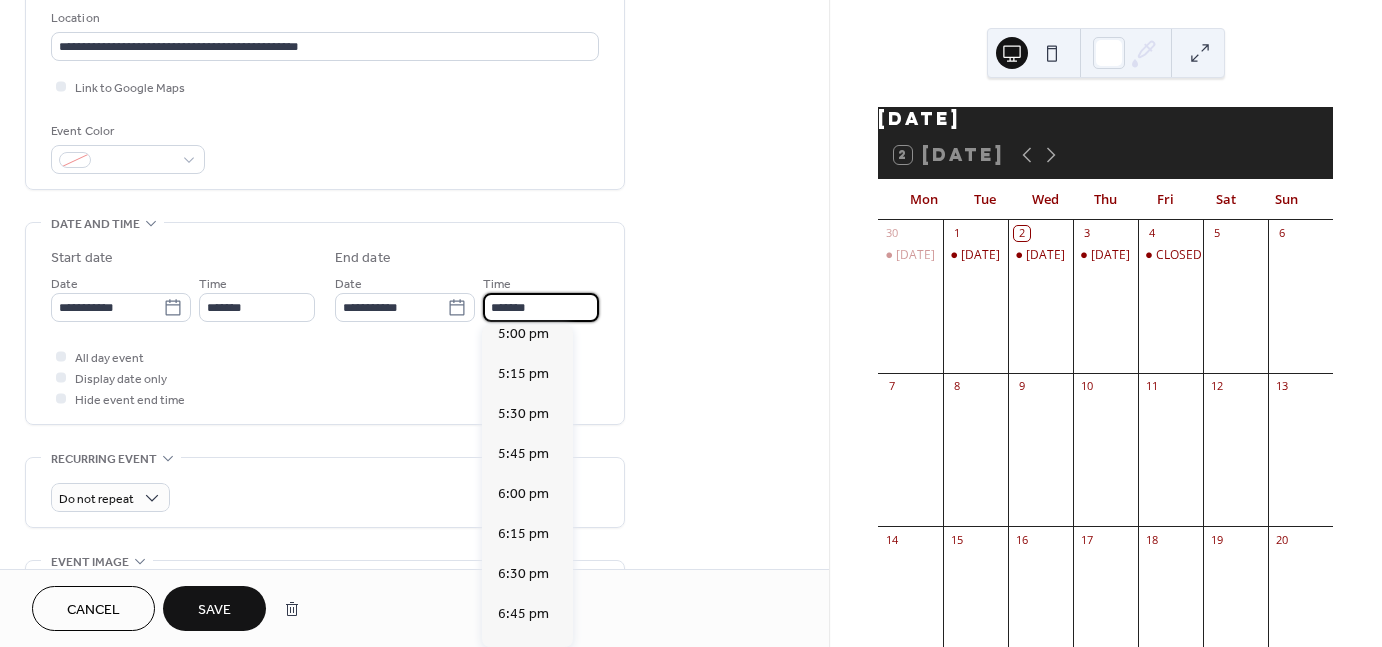 scroll, scrollTop: 1863, scrollLeft: 0, axis: vertical 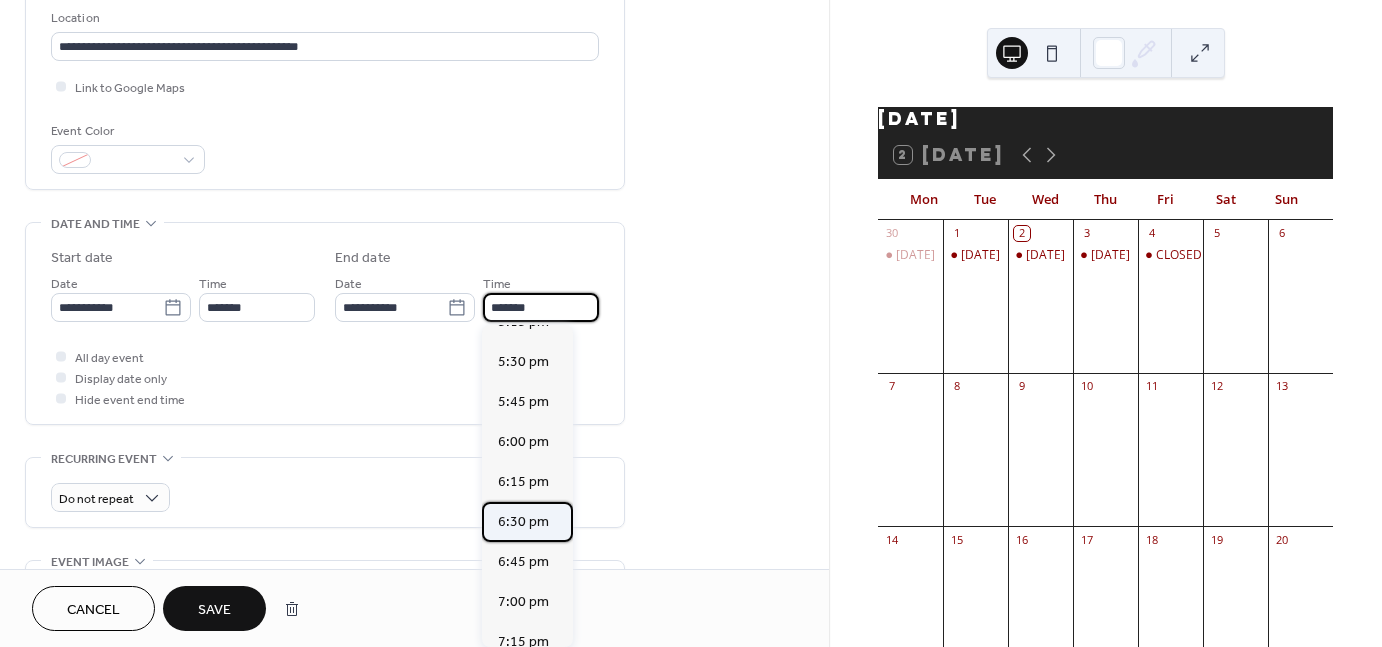 click on "6:30 pm" at bounding box center [523, 521] 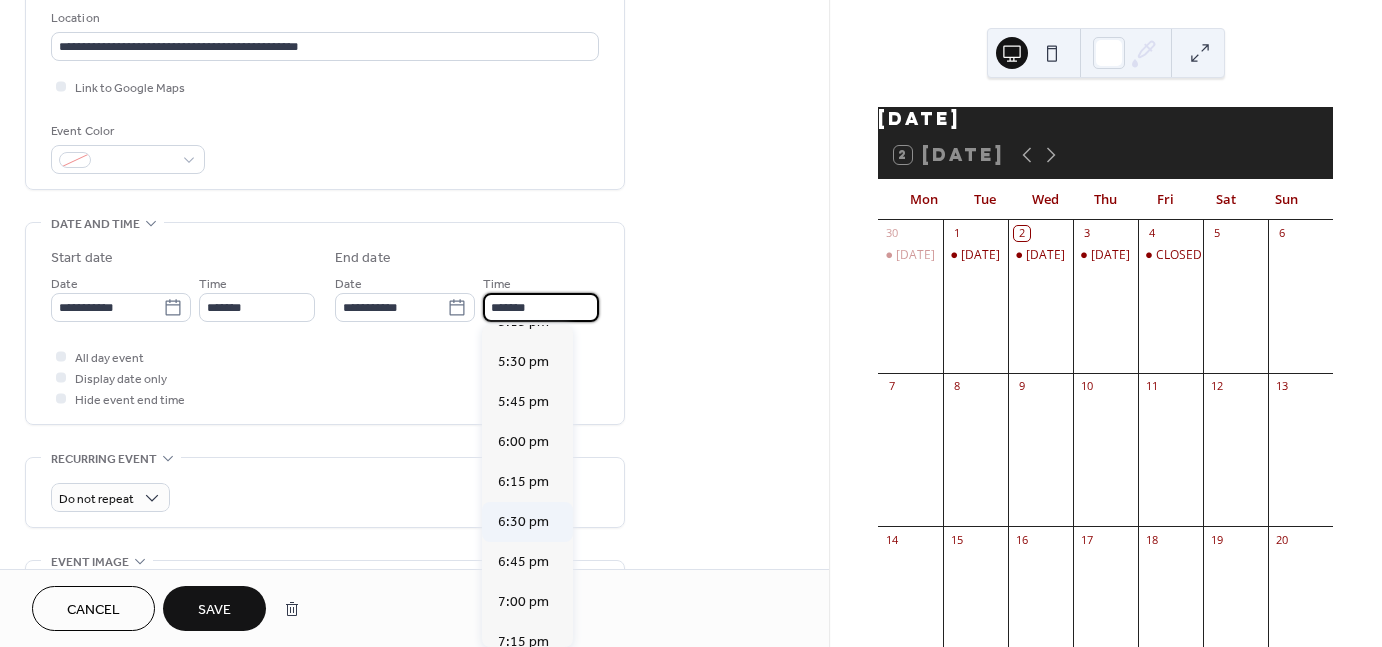 type on "*******" 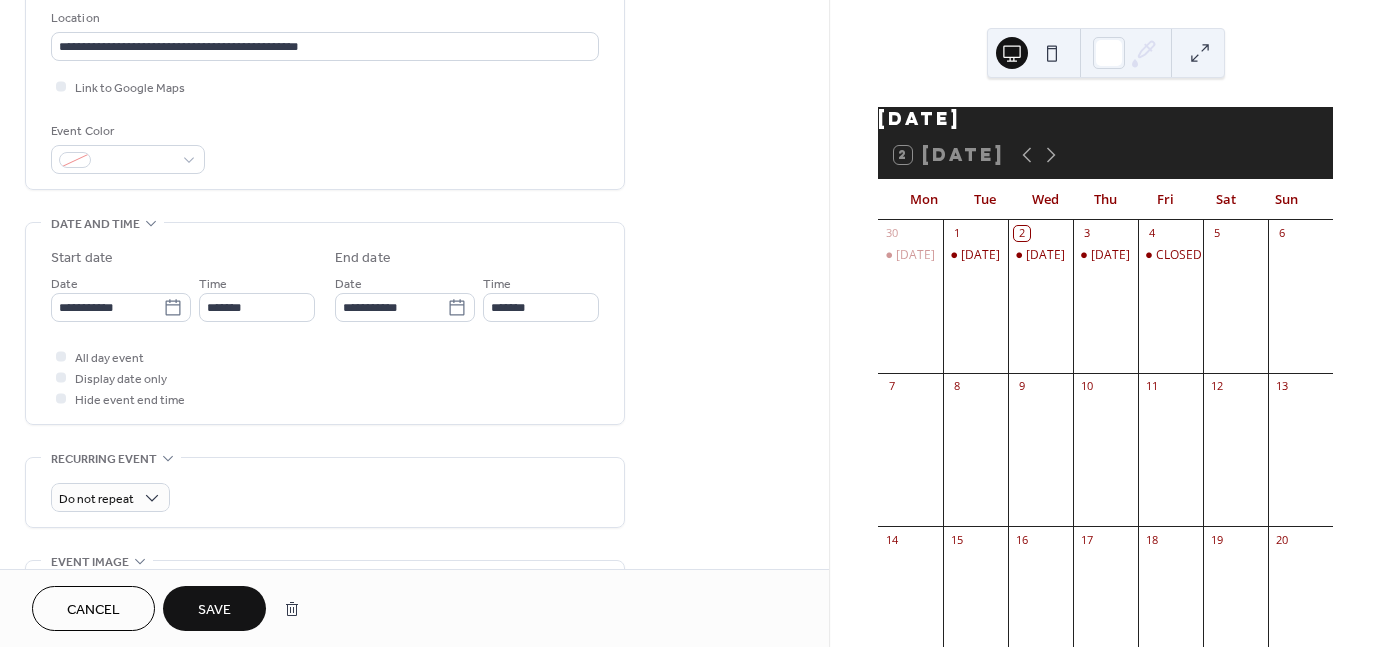 click on "Save" at bounding box center (214, 610) 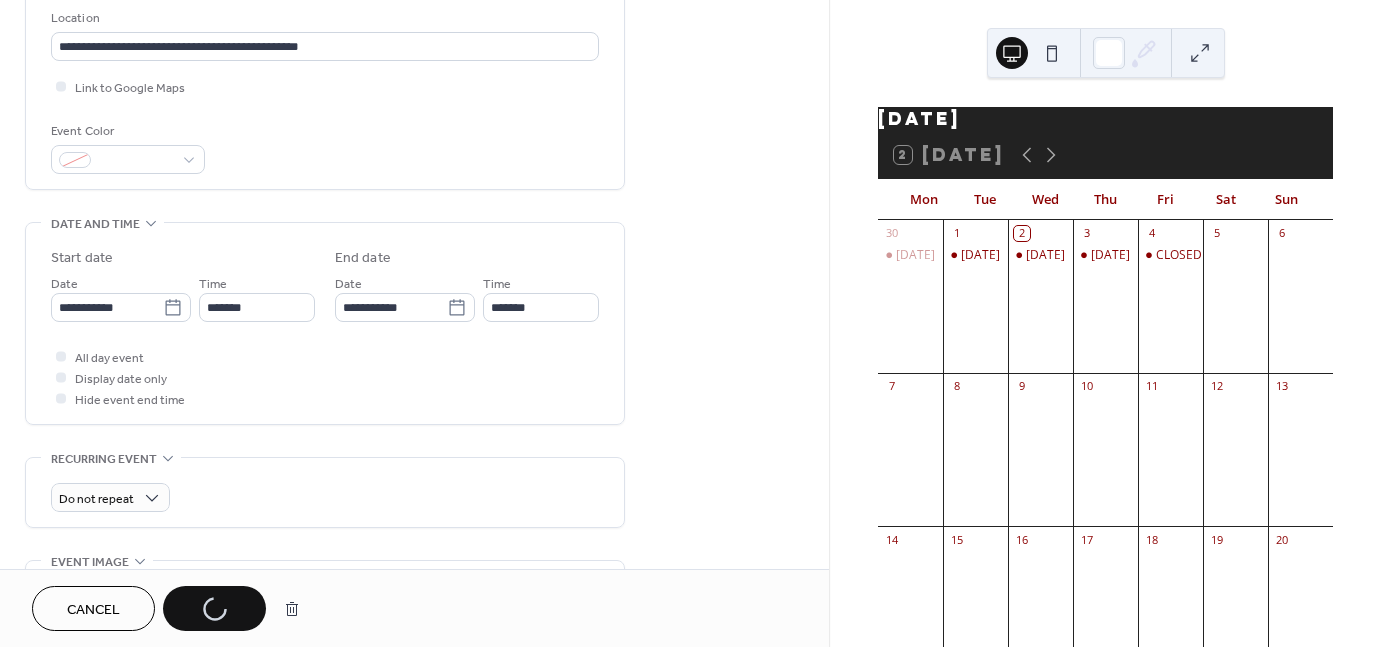 click on "**********" at bounding box center [325, 359] 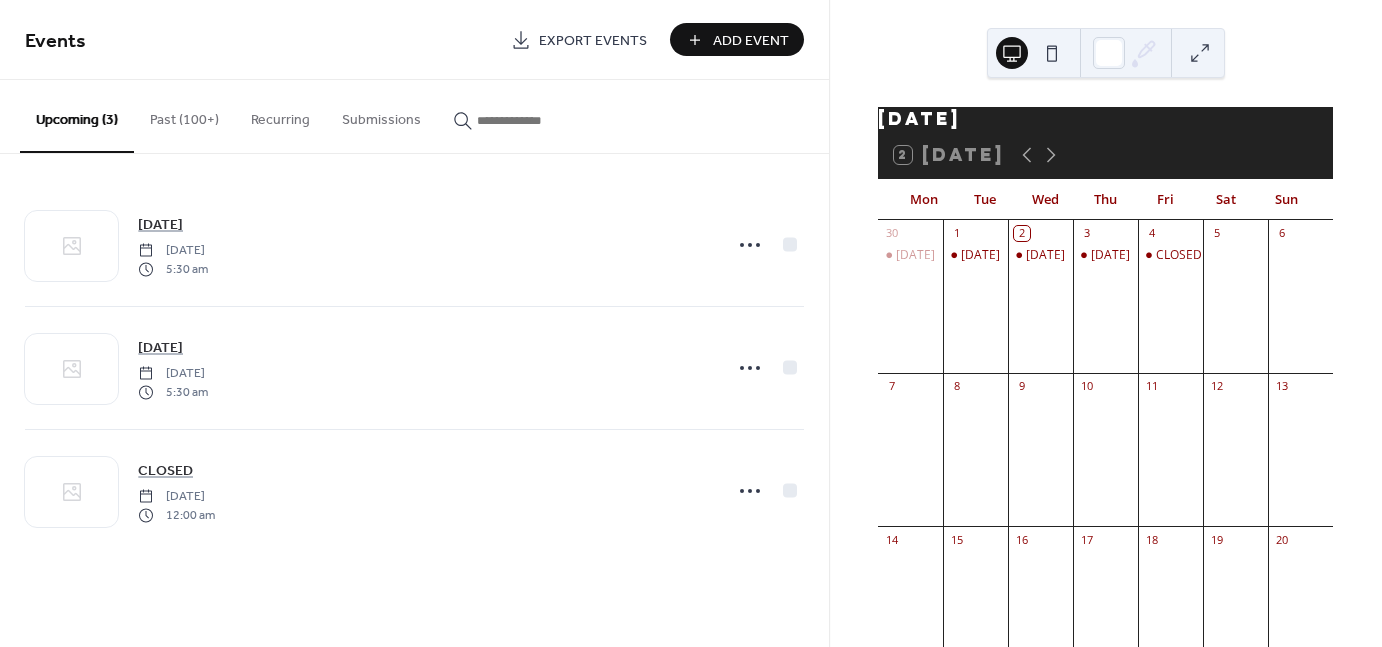 click on "Add Event" at bounding box center (751, 41) 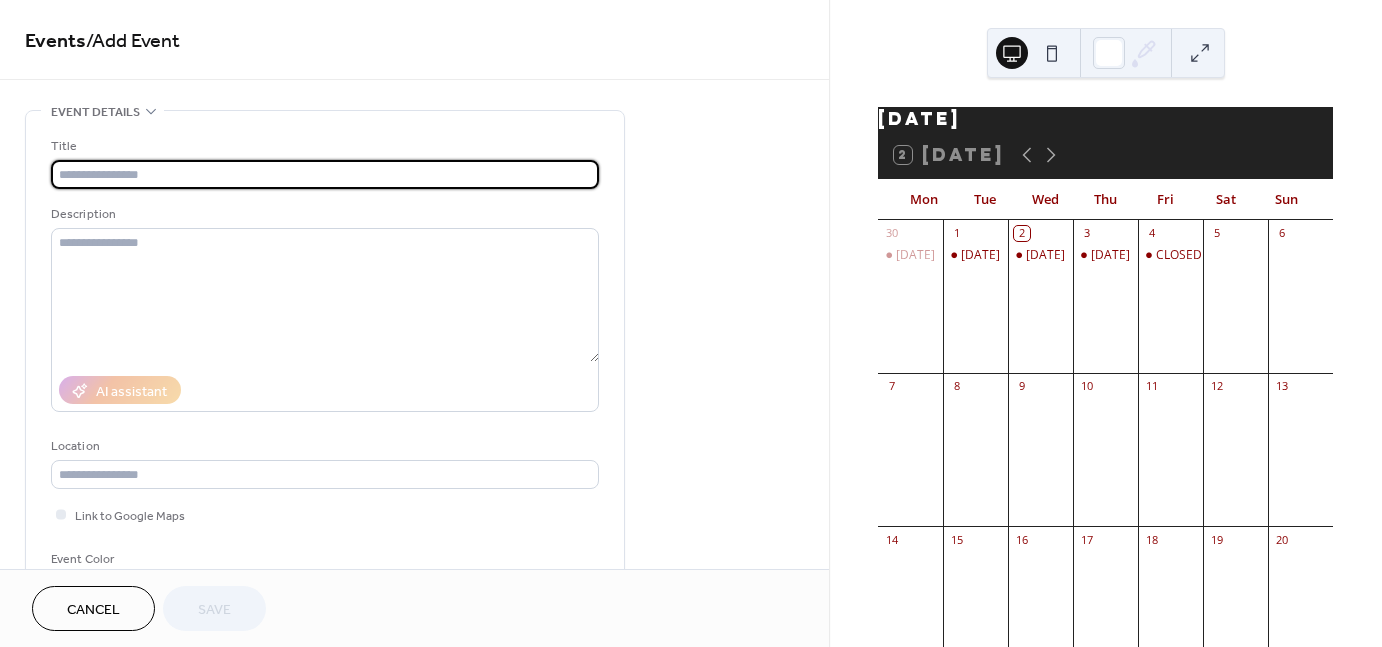 click at bounding box center [325, 174] 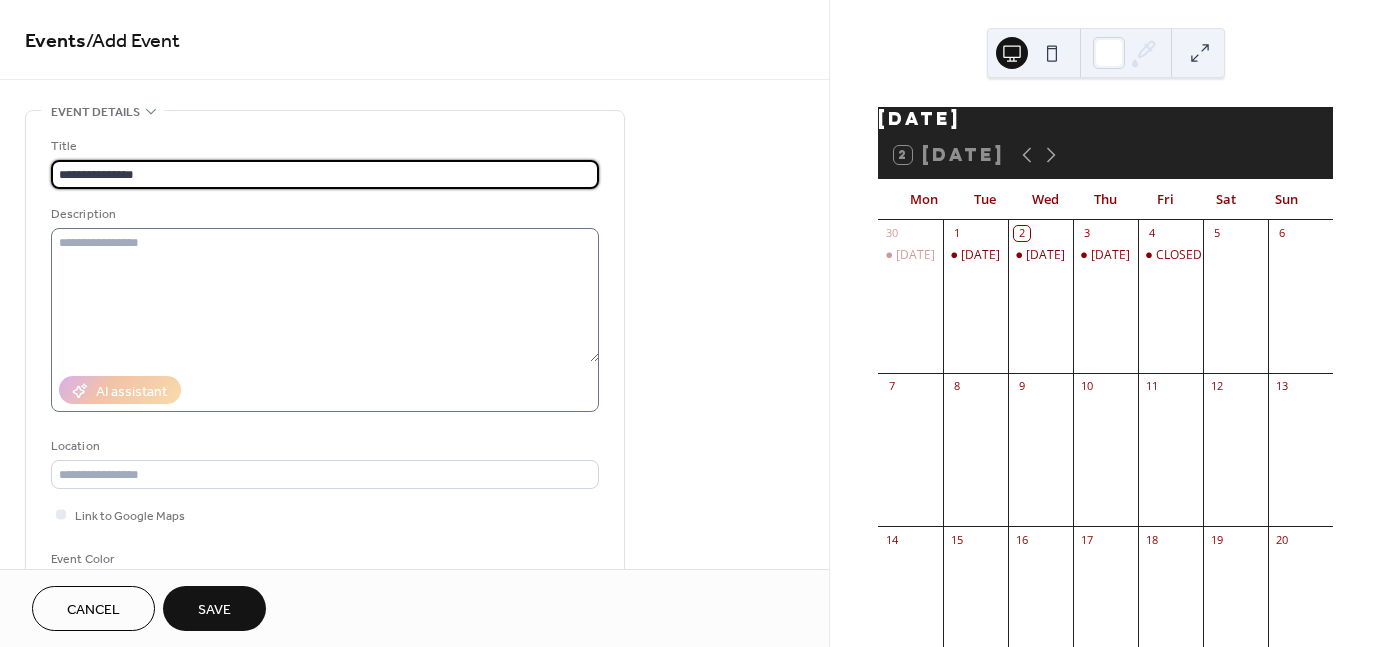 type on "**********" 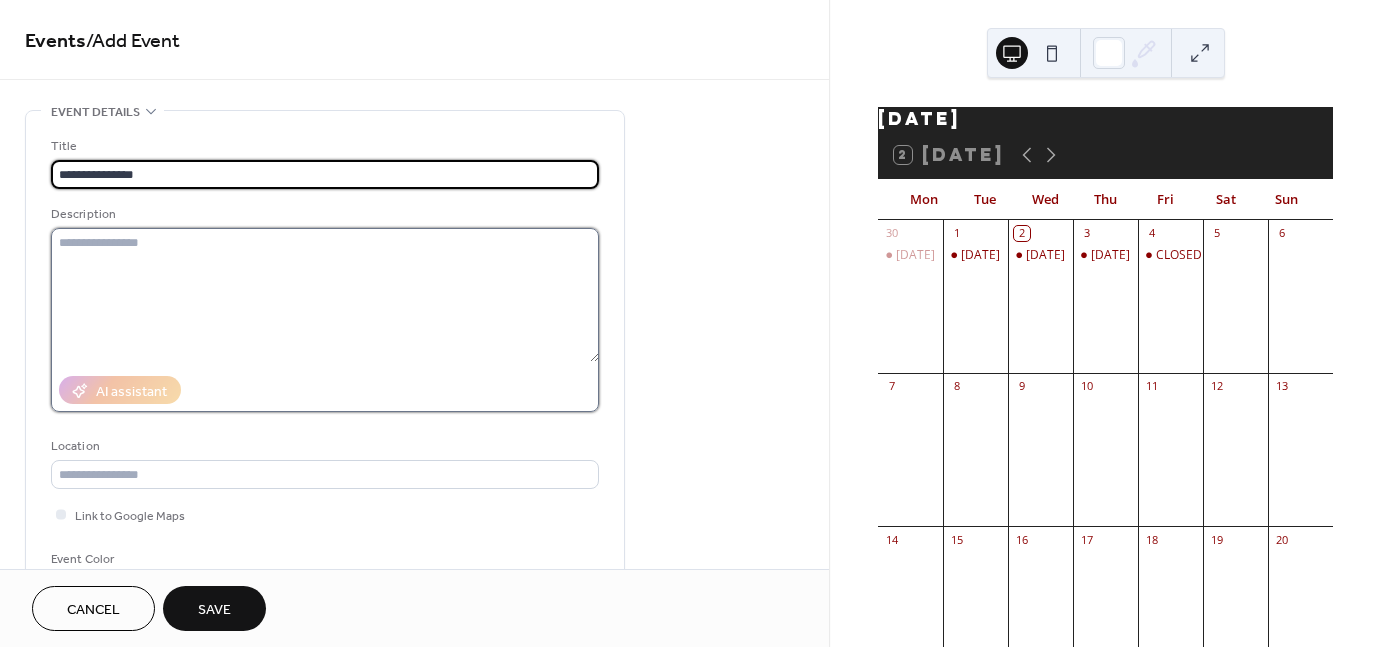 click at bounding box center (325, 295) 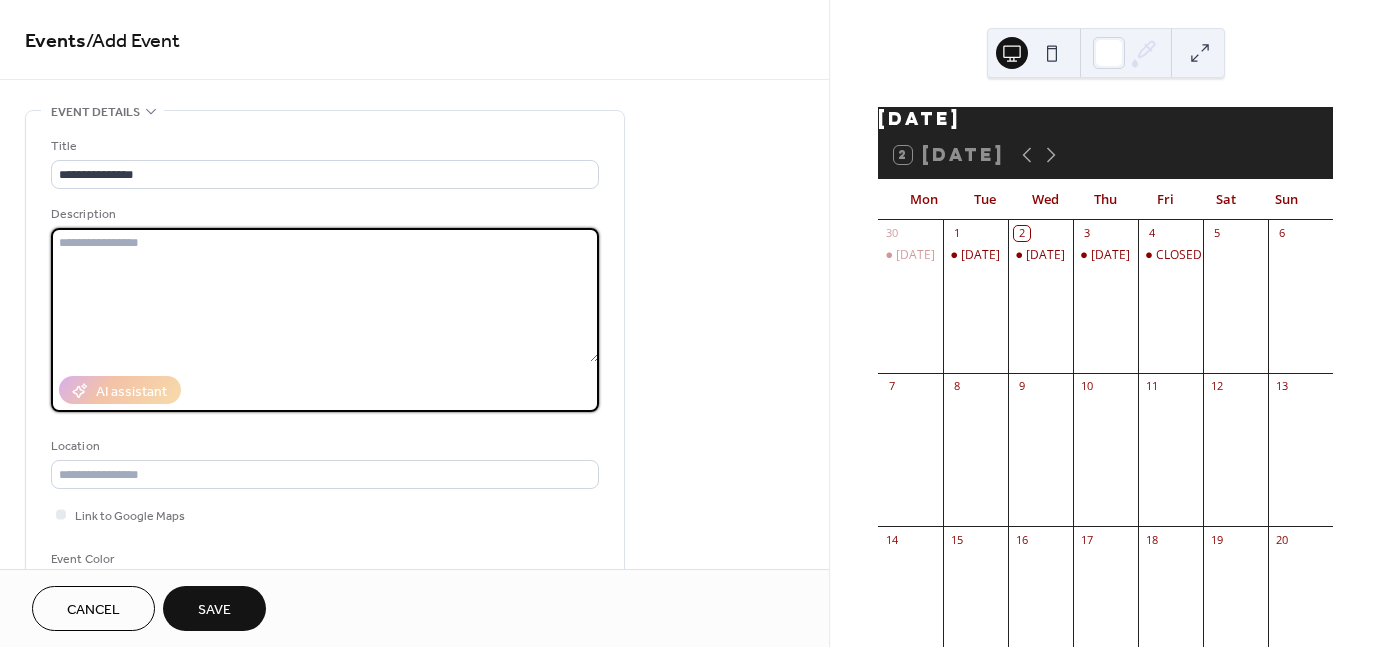 paste on "**********" 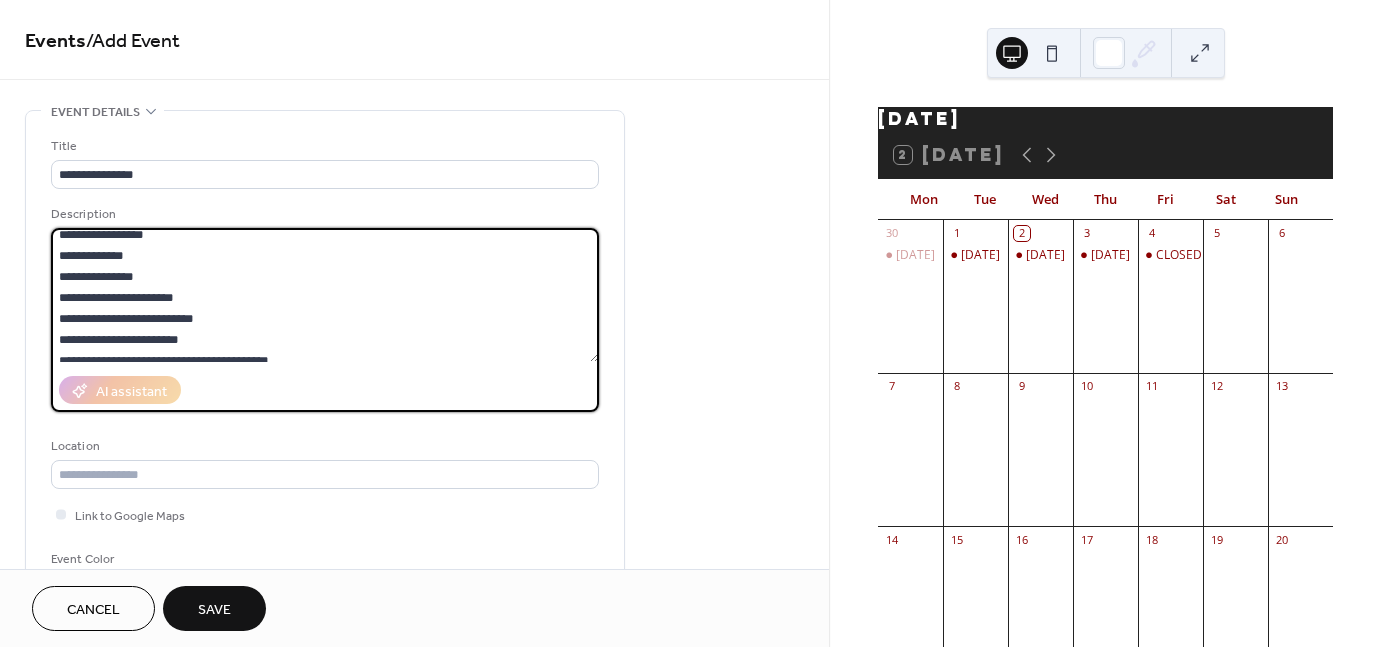 scroll, scrollTop: 0, scrollLeft: 0, axis: both 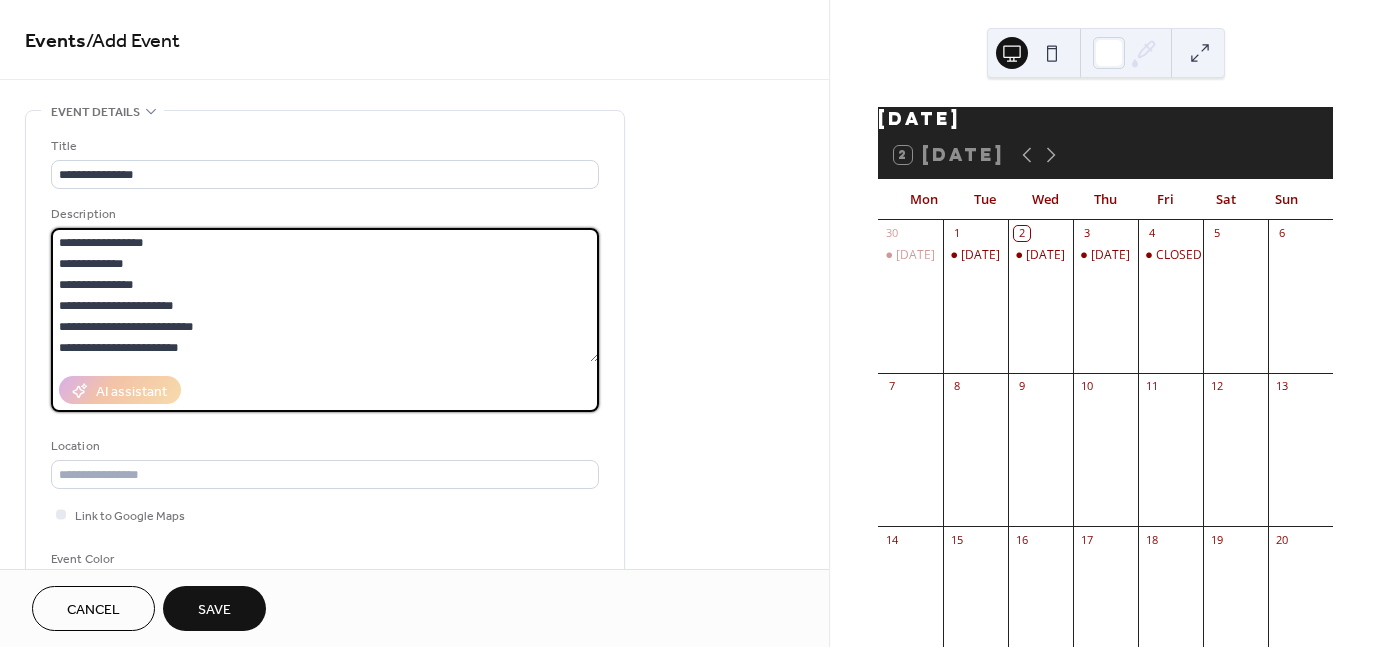 click on "**********" at bounding box center (325, 295) 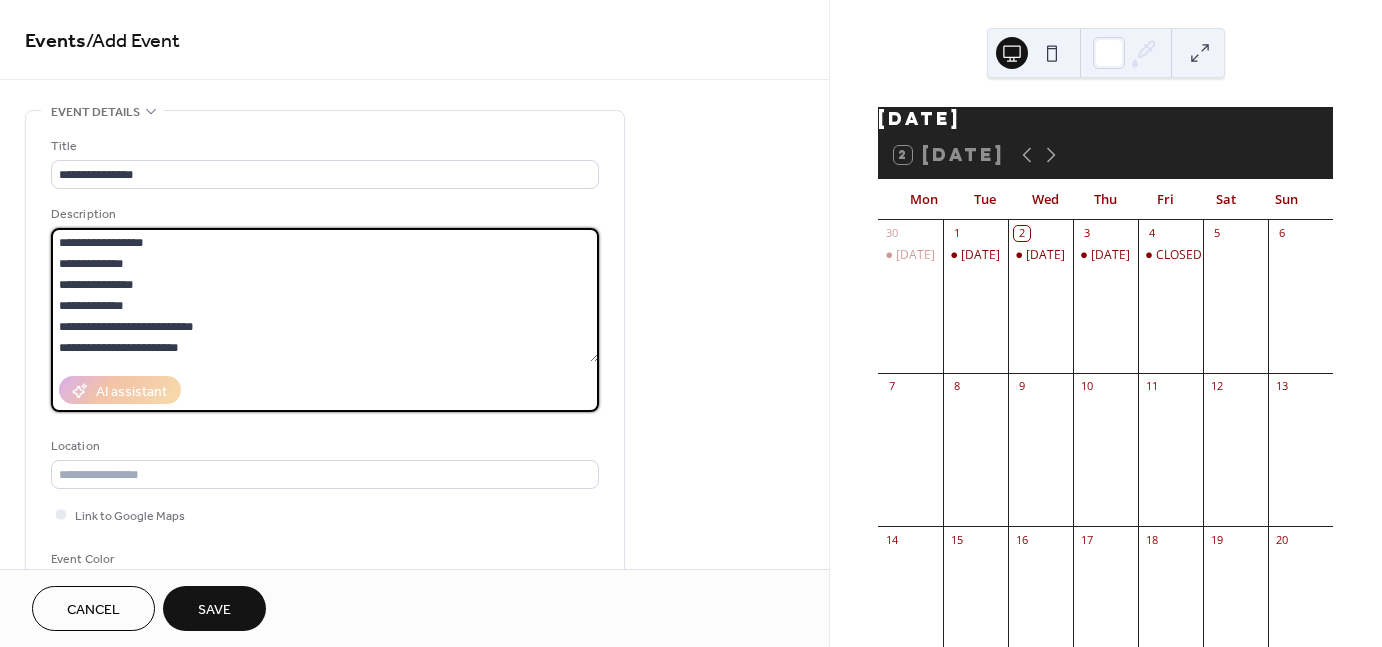 click on "**********" at bounding box center (325, 295) 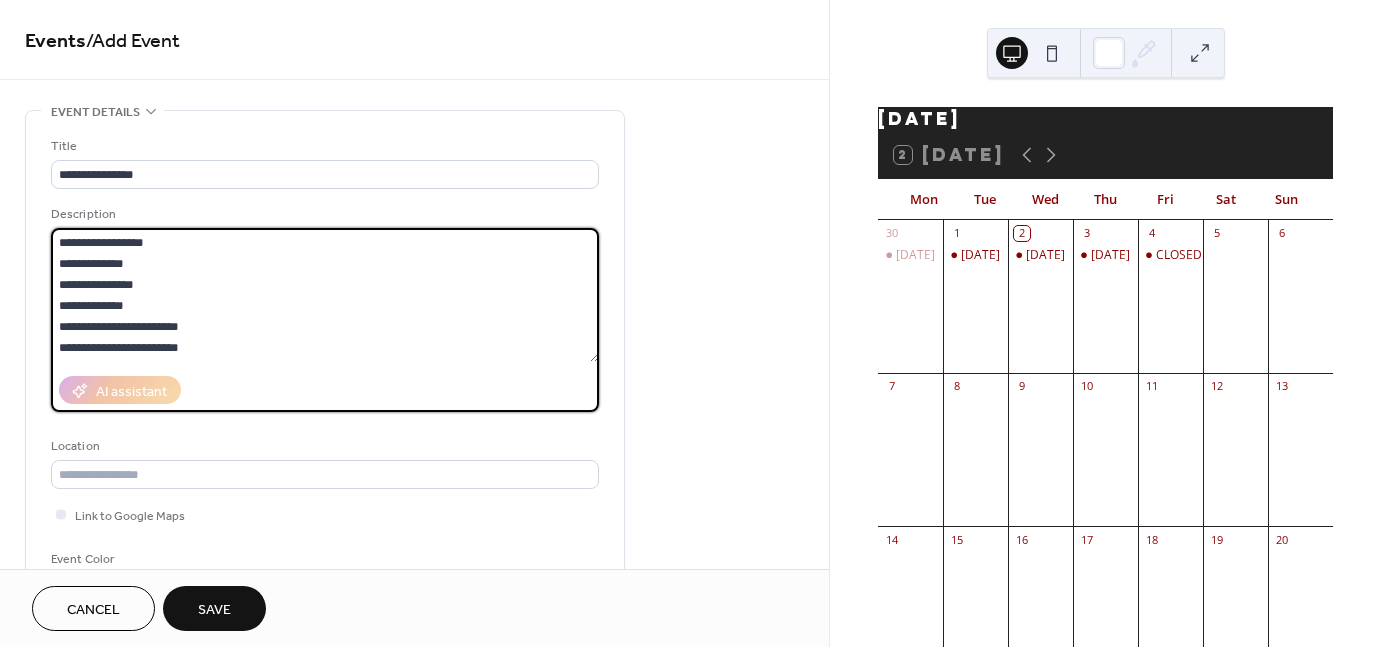 click on "**********" at bounding box center [325, 295] 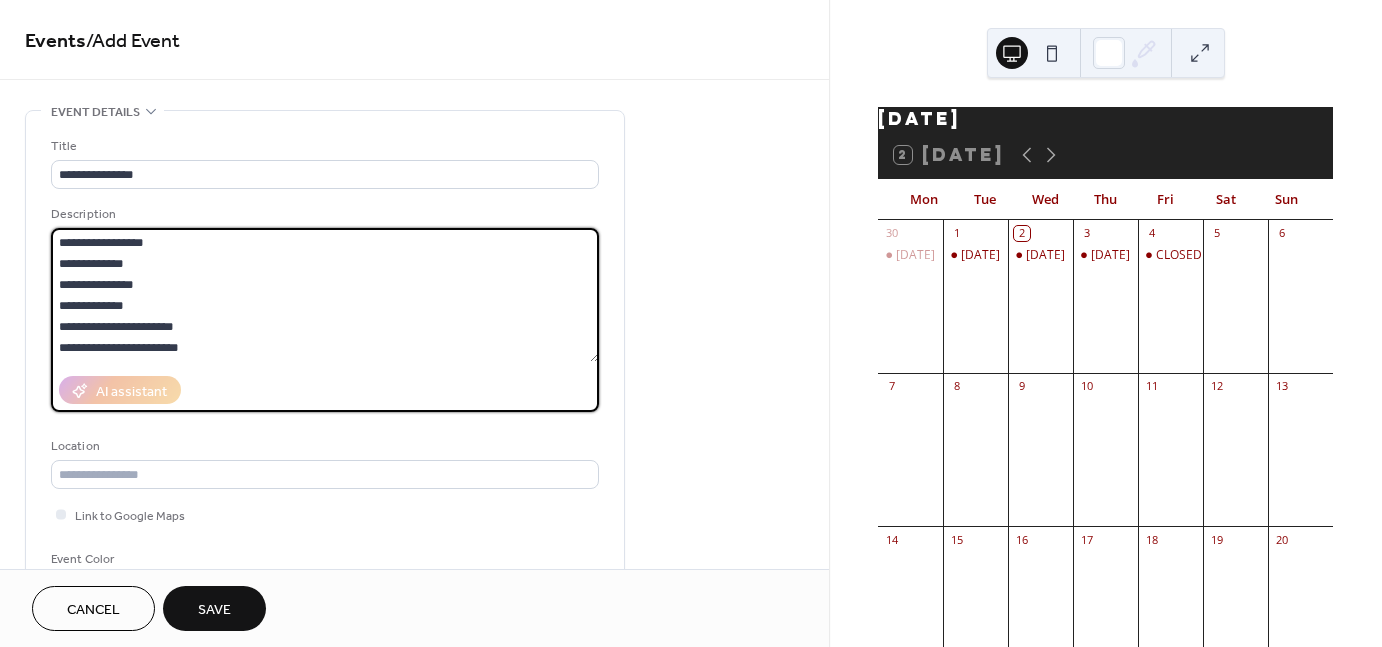 scroll, scrollTop: 41, scrollLeft: 0, axis: vertical 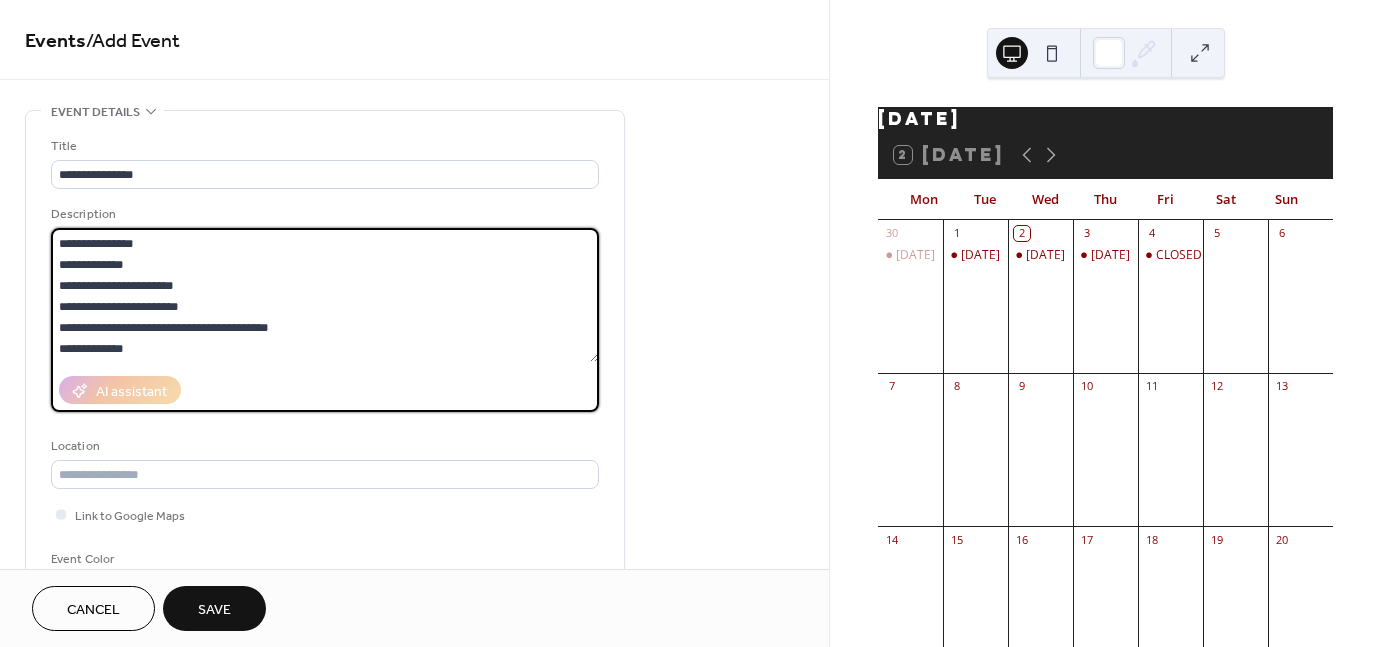 click on "**********" at bounding box center (325, 295) 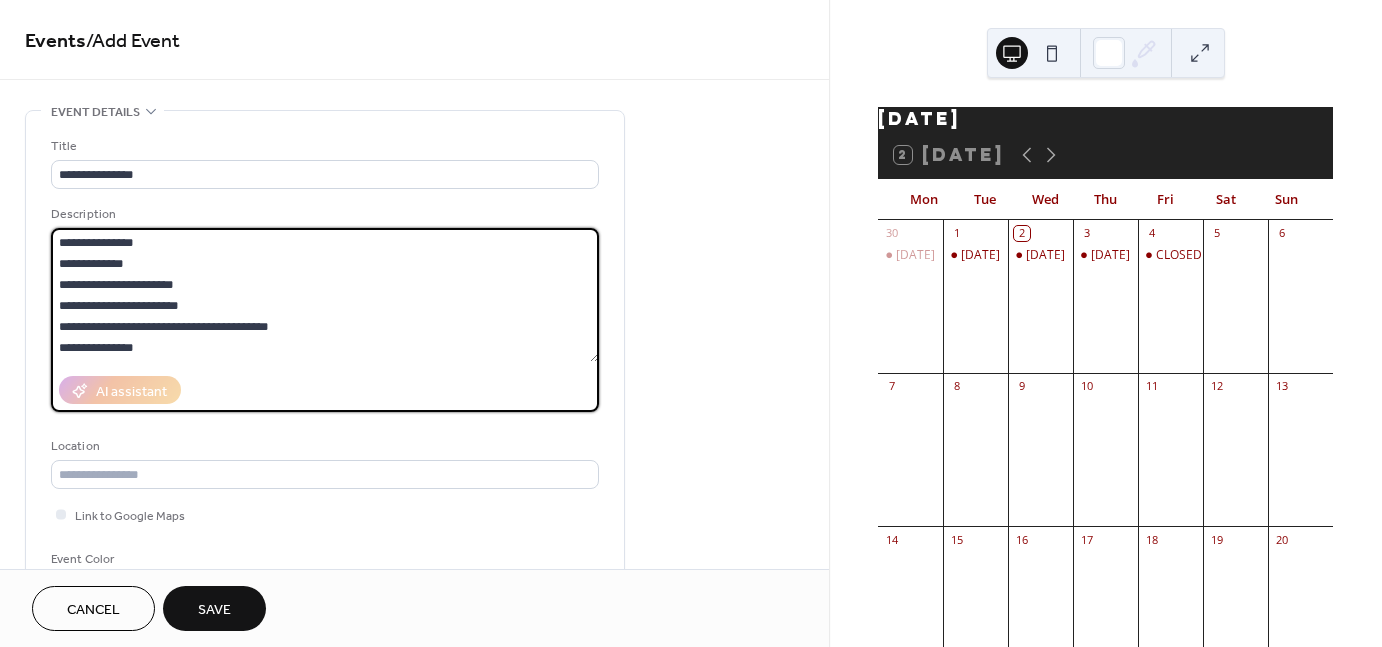scroll, scrollTop: 81, scrollLeft: 0, axis: vertical 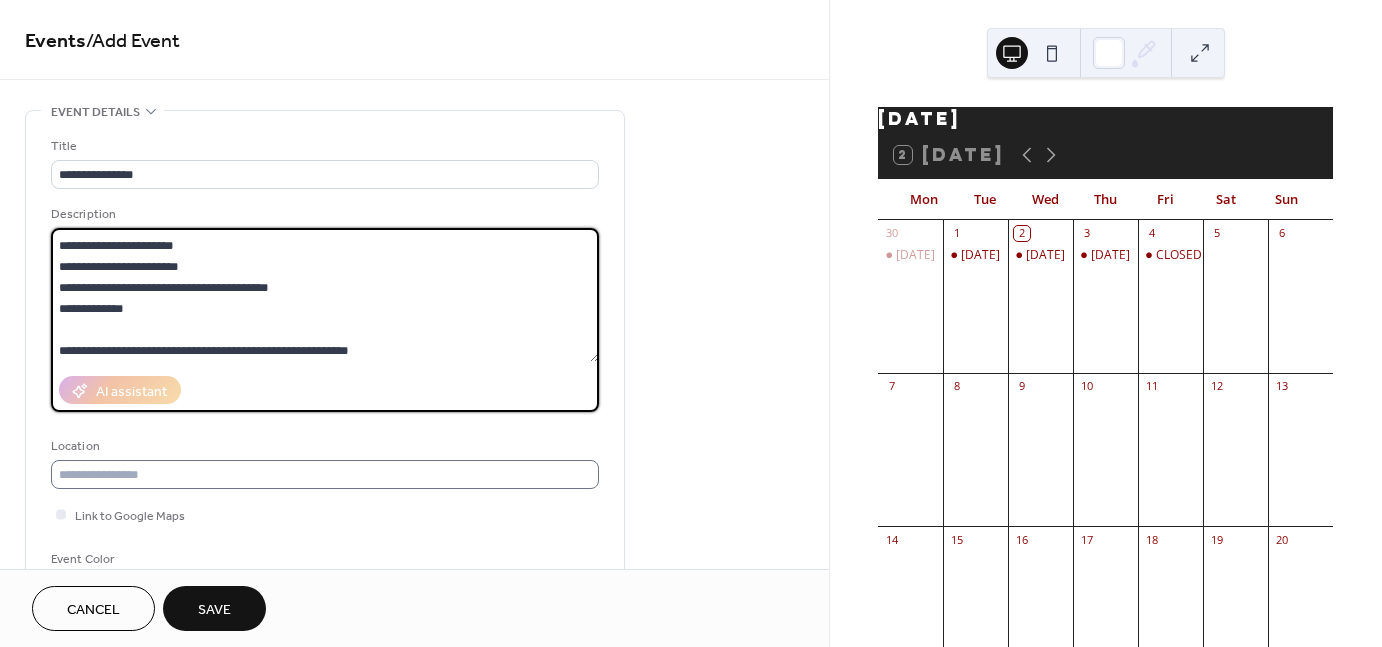 type on "**********" 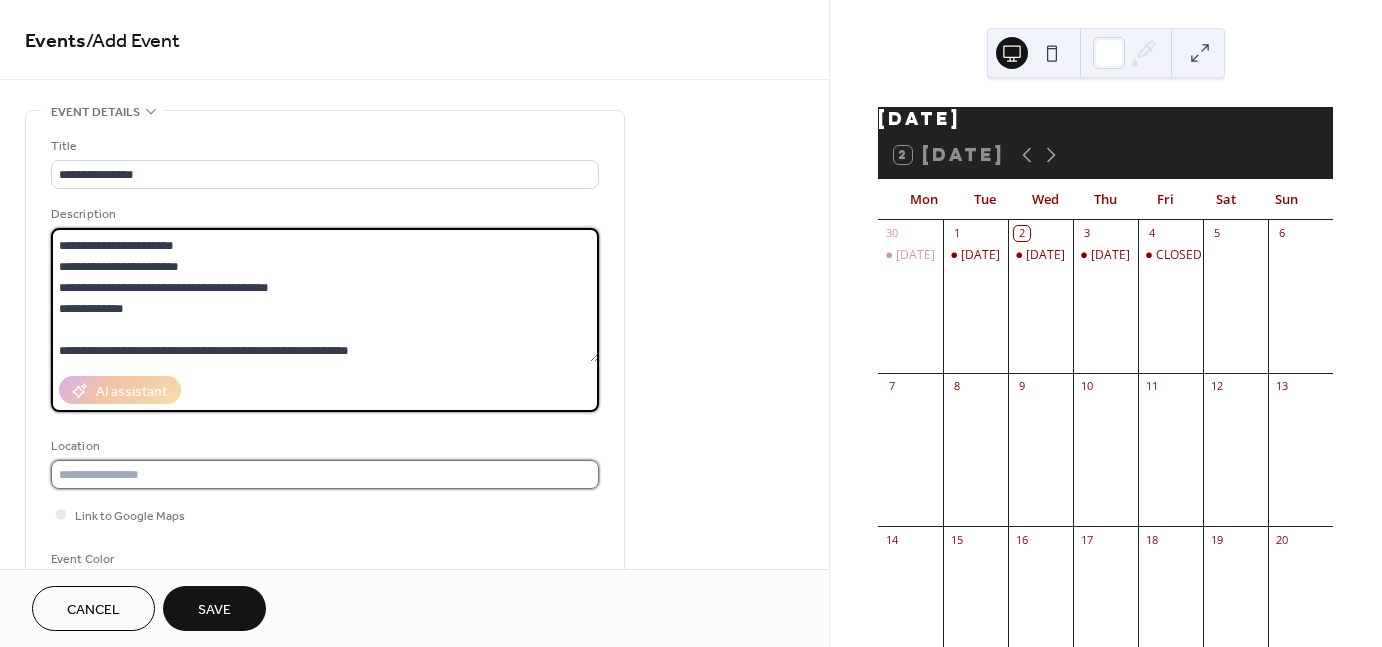 click at bounding box center (325, 474) 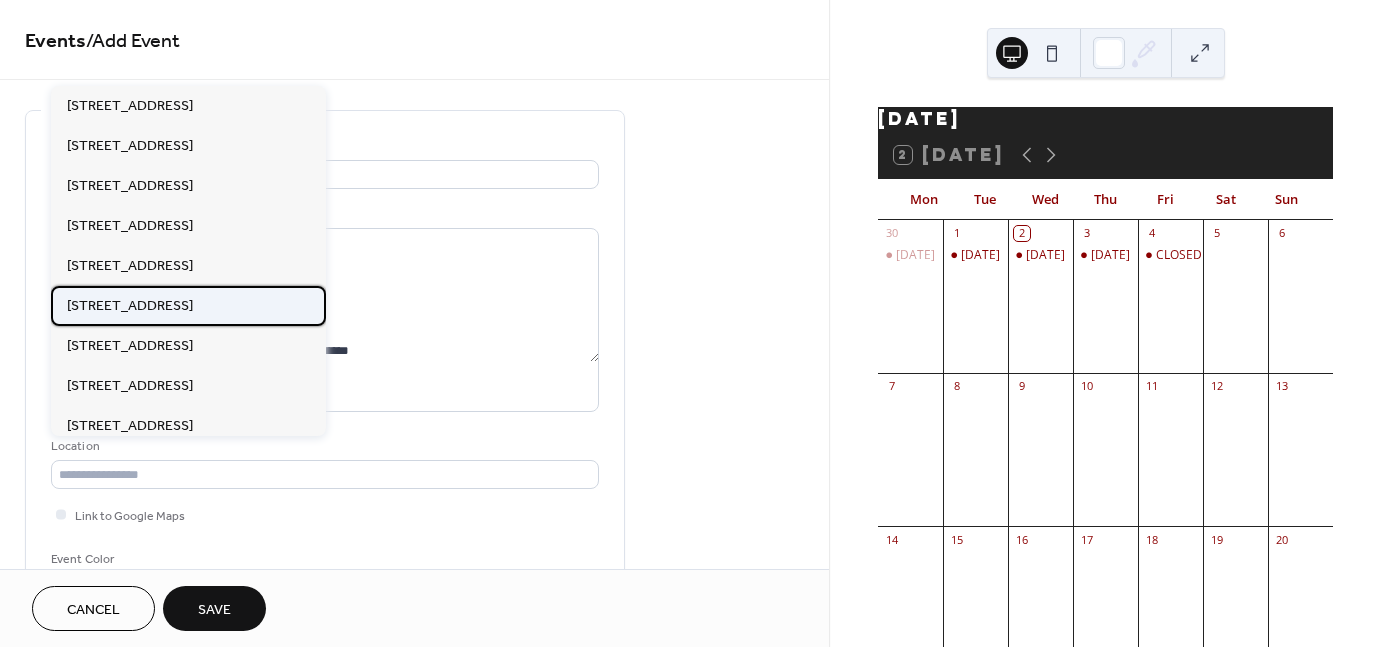 click on "164 Boynton Ave, Suite 207 Plattsburgh, NY 12901" at bounding box center [130, 305] 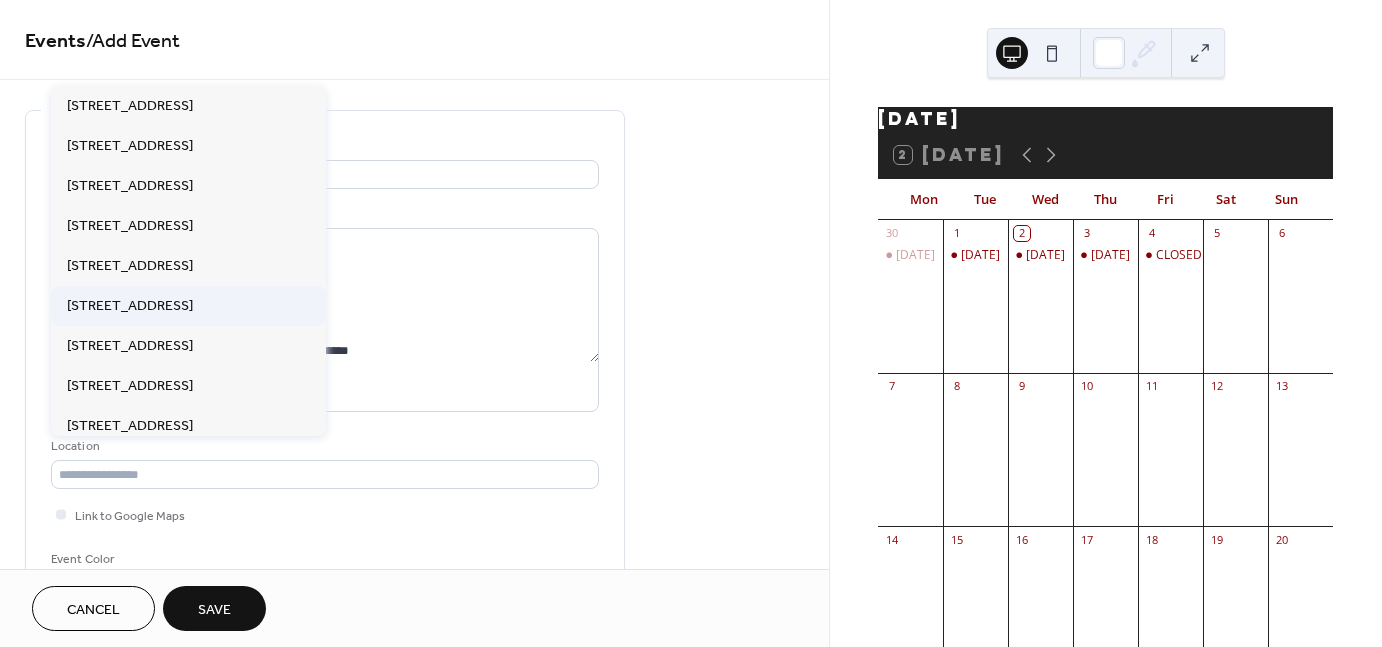 type on "**********" 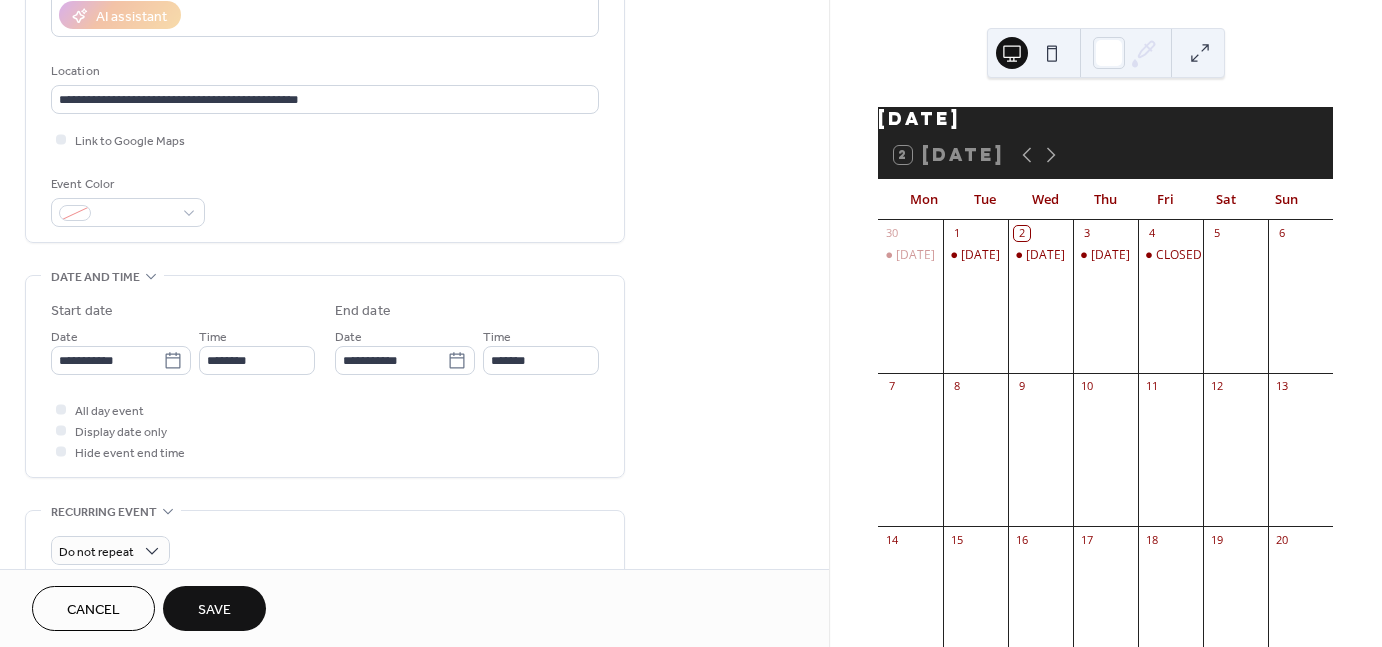 scroll, scrollTop: 376, scrollLeft: 0, axis: vertical 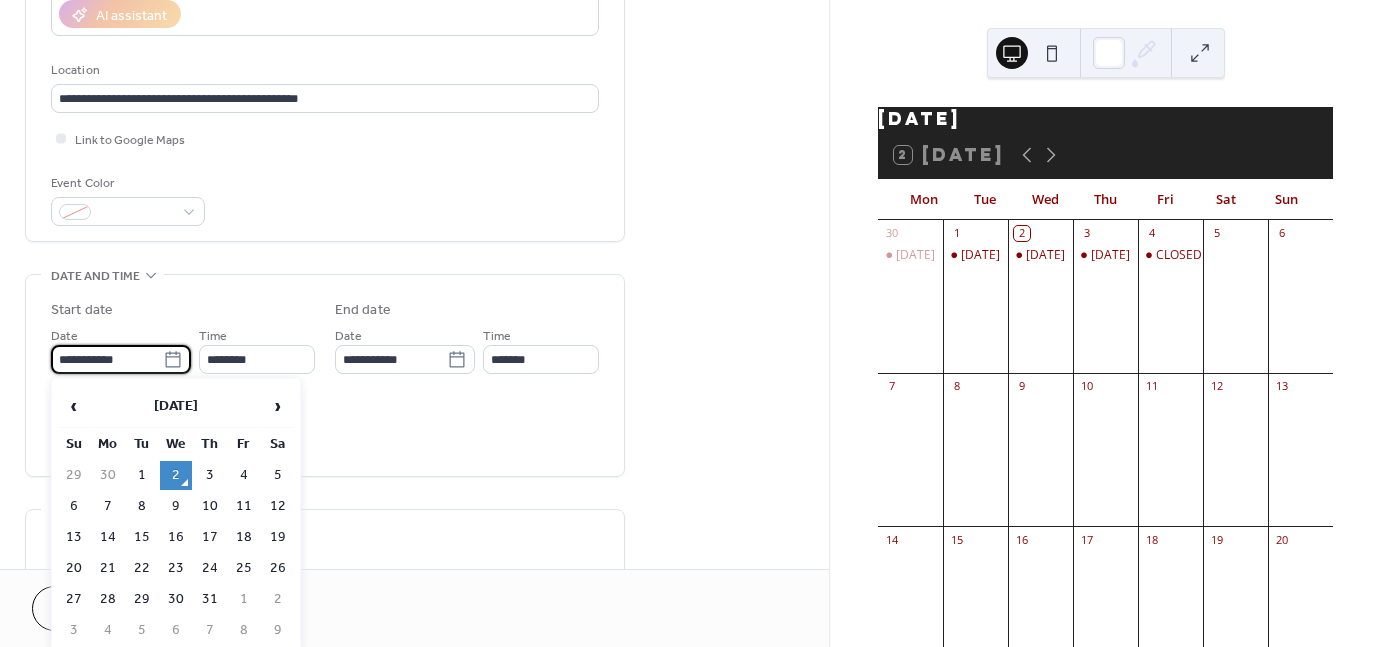 click on "**********" at bounding box center [107, 359] 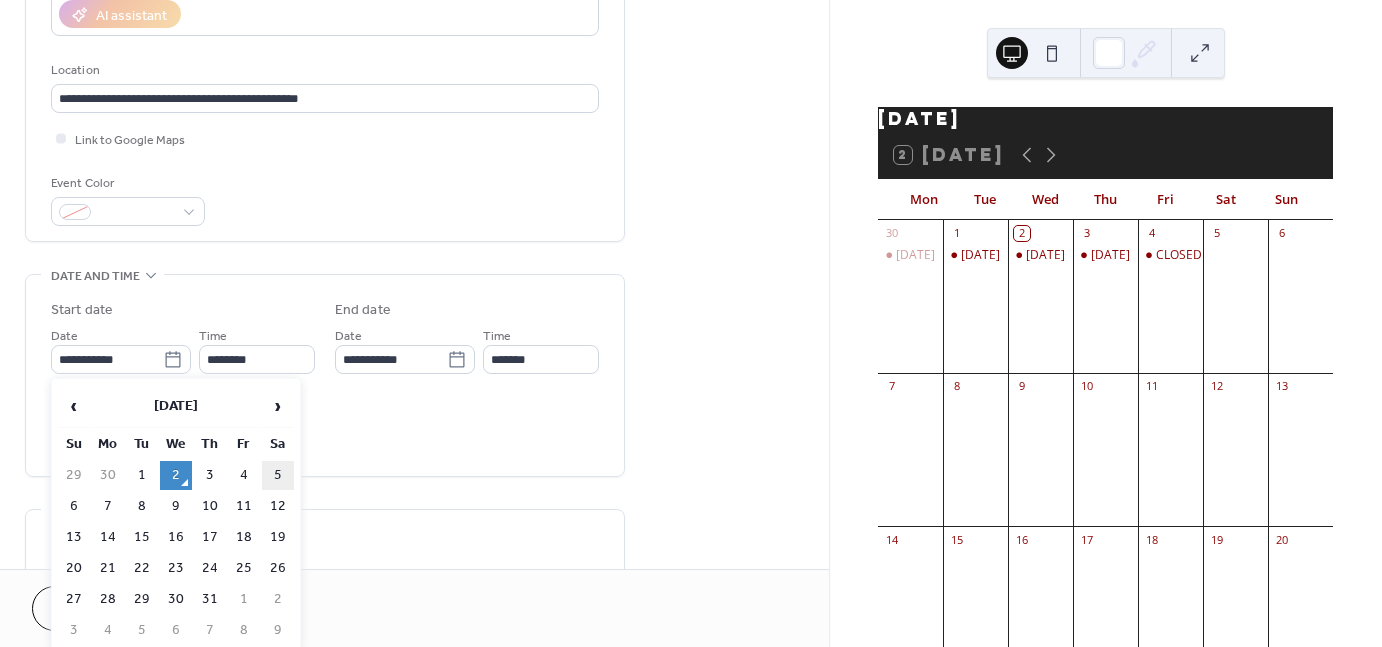 click on "5" at bounding box center (278, 475) 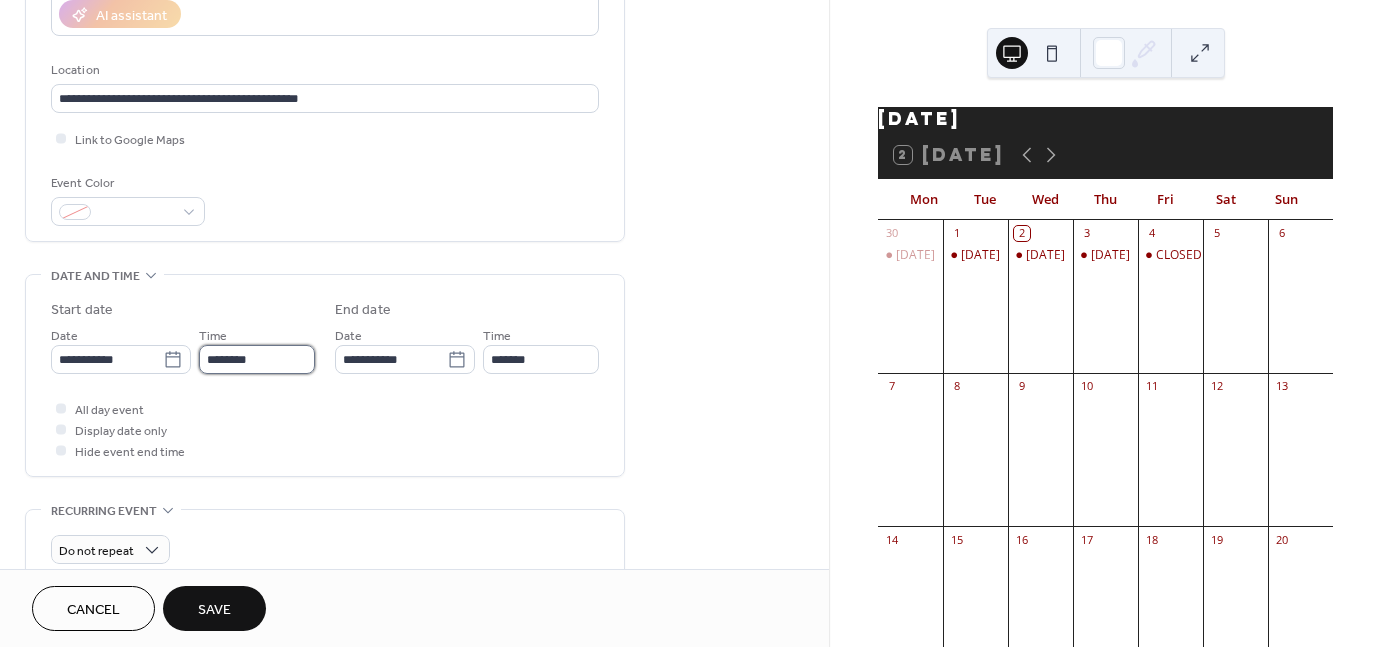 click on "********" at bounding box center [257, 359] 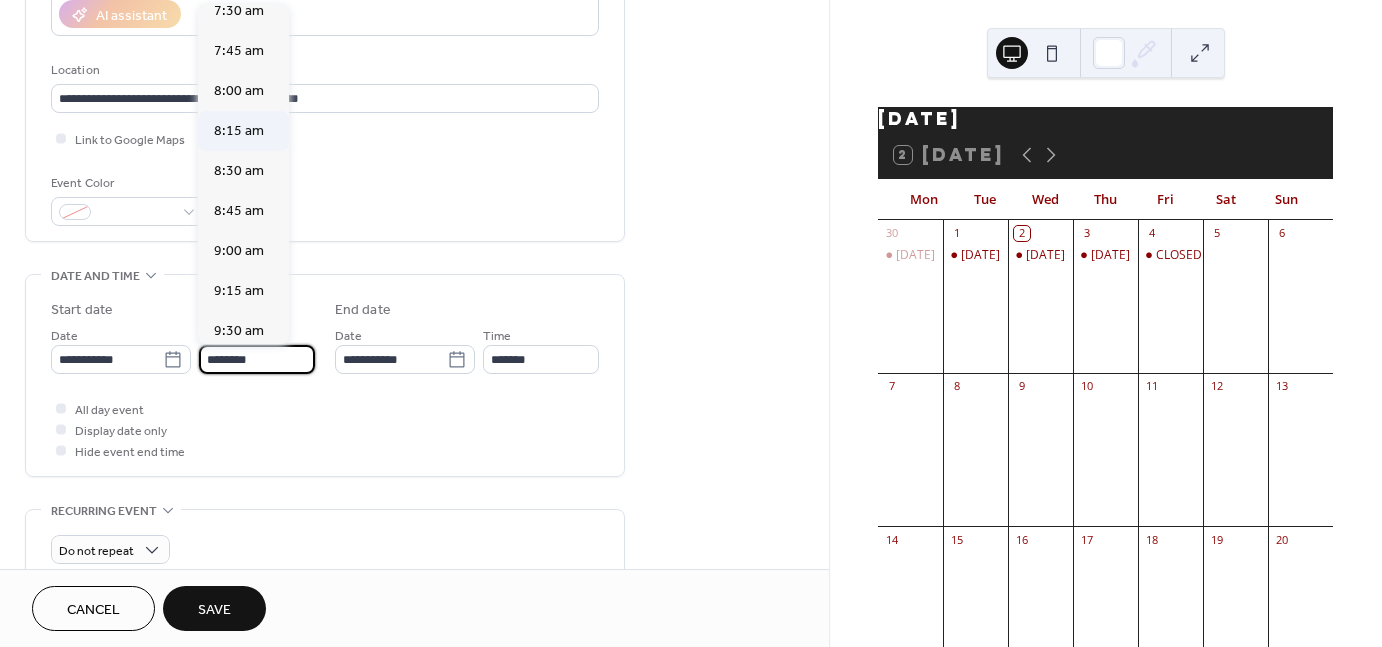 scroll, scrollTop: 1212, scrollLeft: 0, axis: vertical 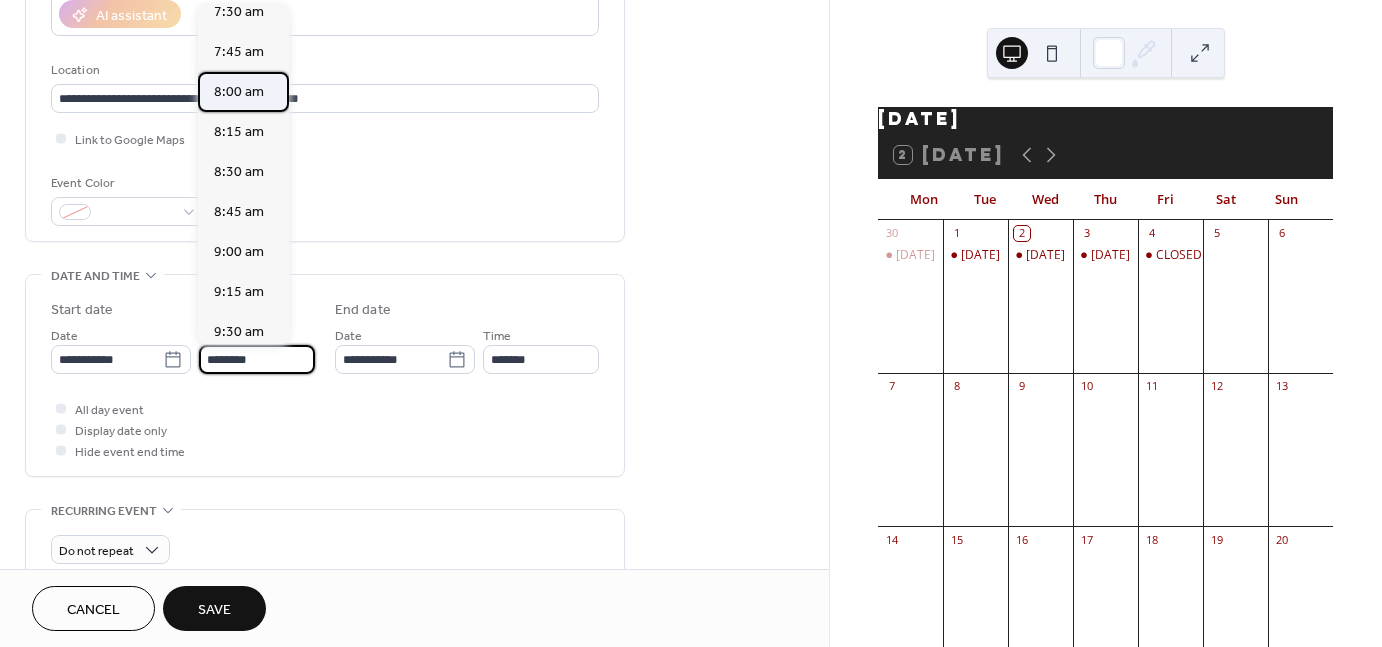 click on "8:00 am" at bounding box center [239, 92] 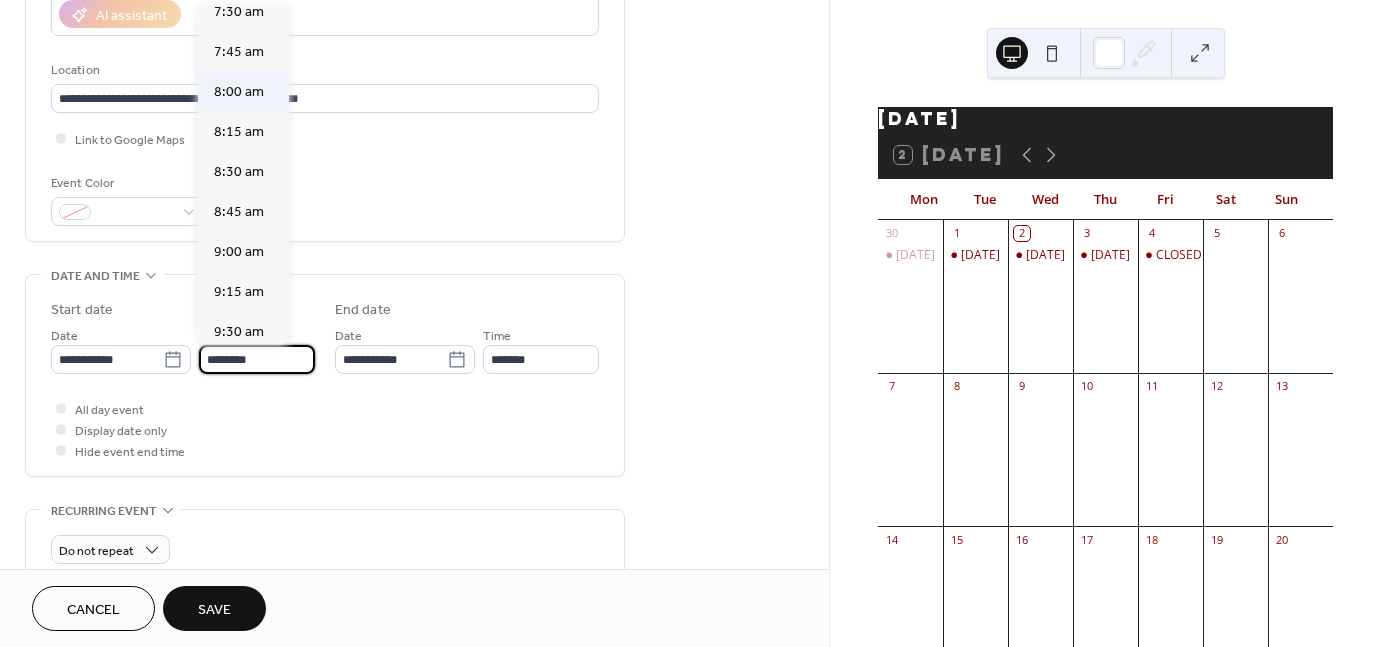 type on "*******" 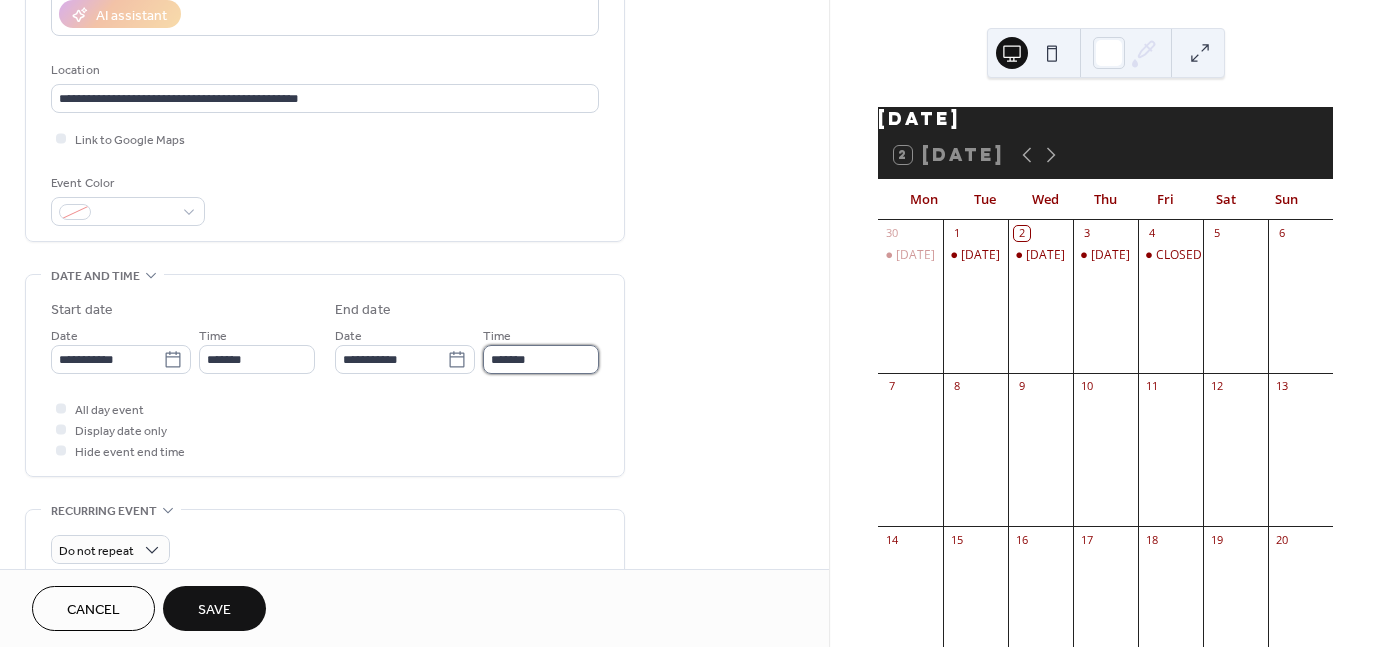 click on "*******" at bounding box center (541, 359) 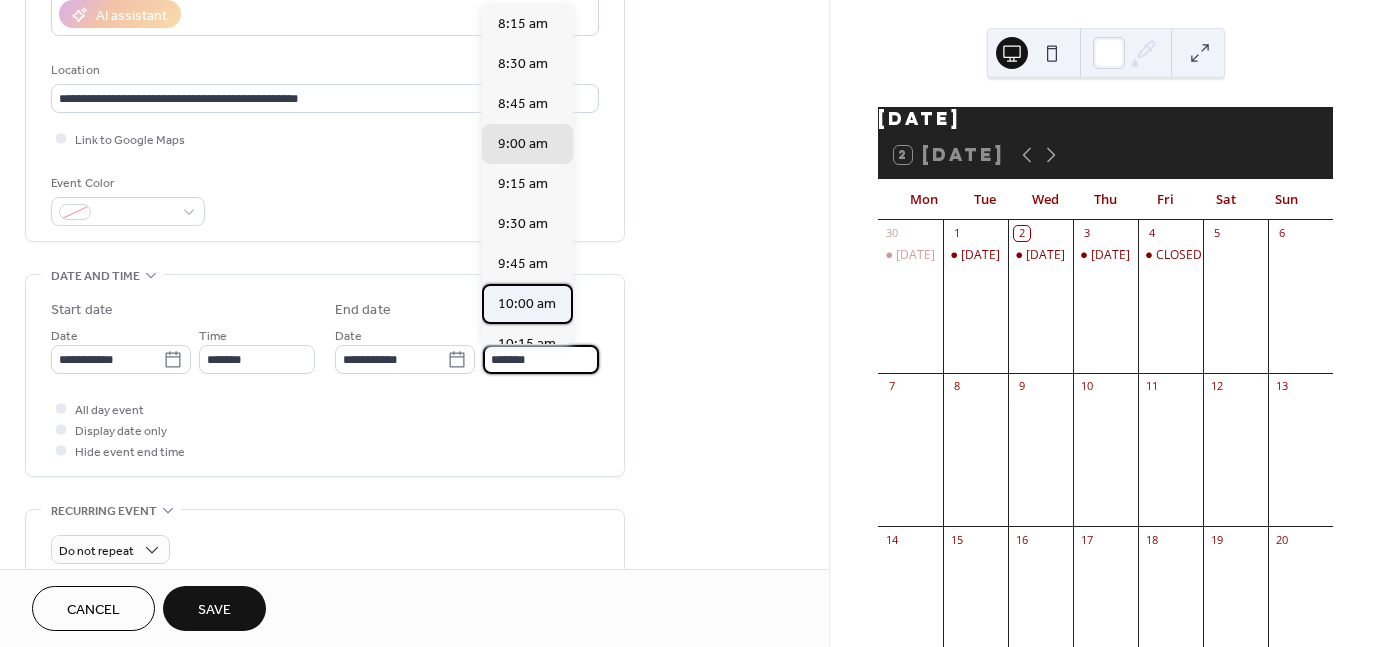 click on "10:00 am" at bounding box center [527, 304] 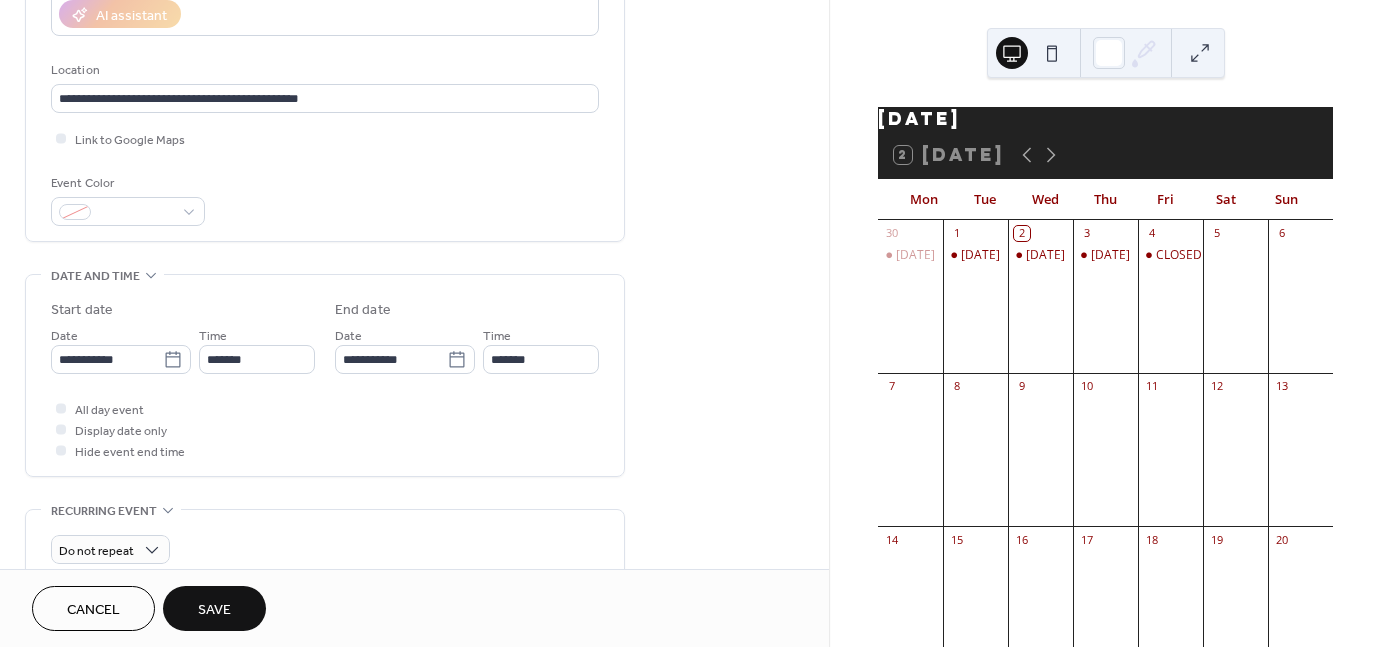 type on "********" 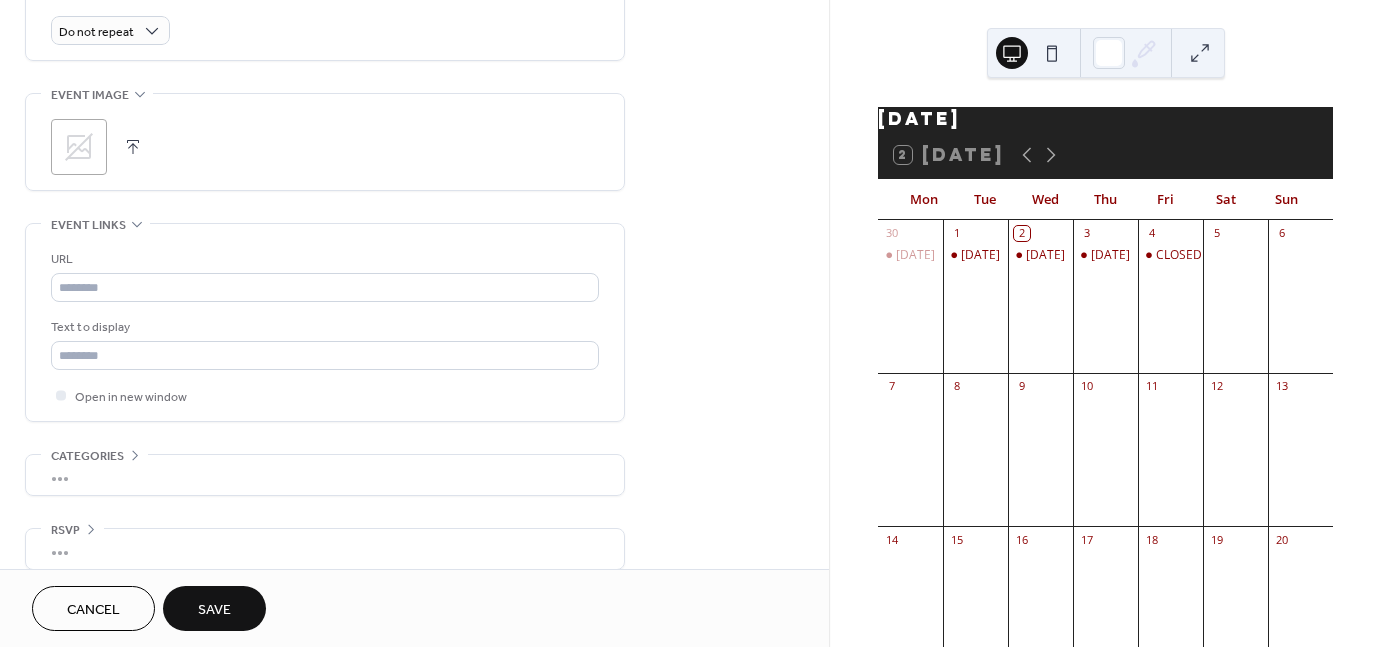scroll, scrollTop: 896, scrollLeft: 0, axis: vertical 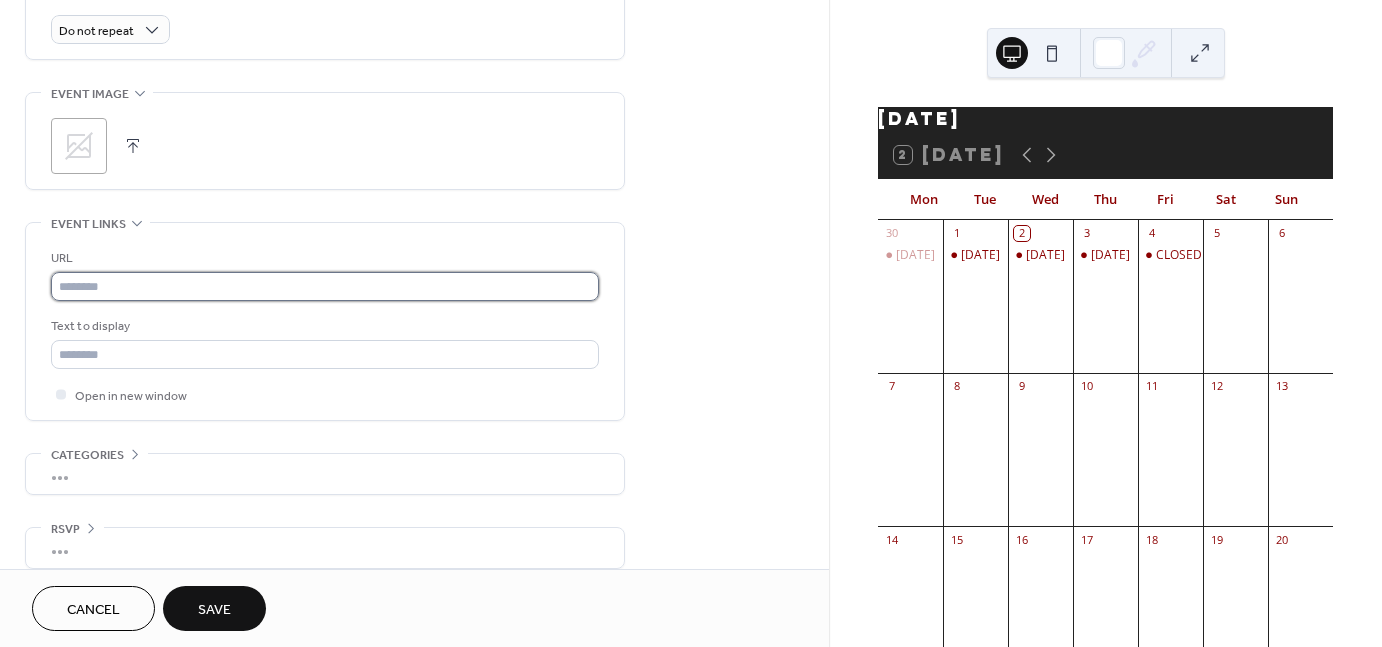 click at bounding box center (325, 286) 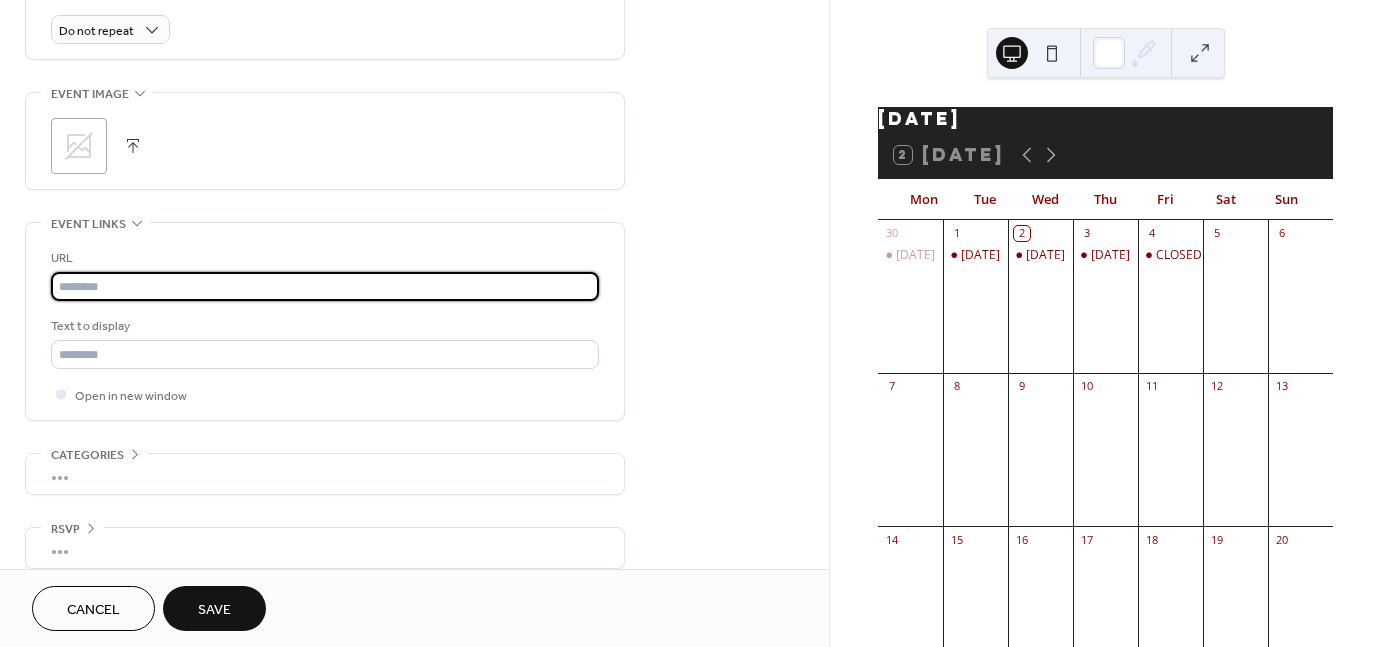 type on "**********" 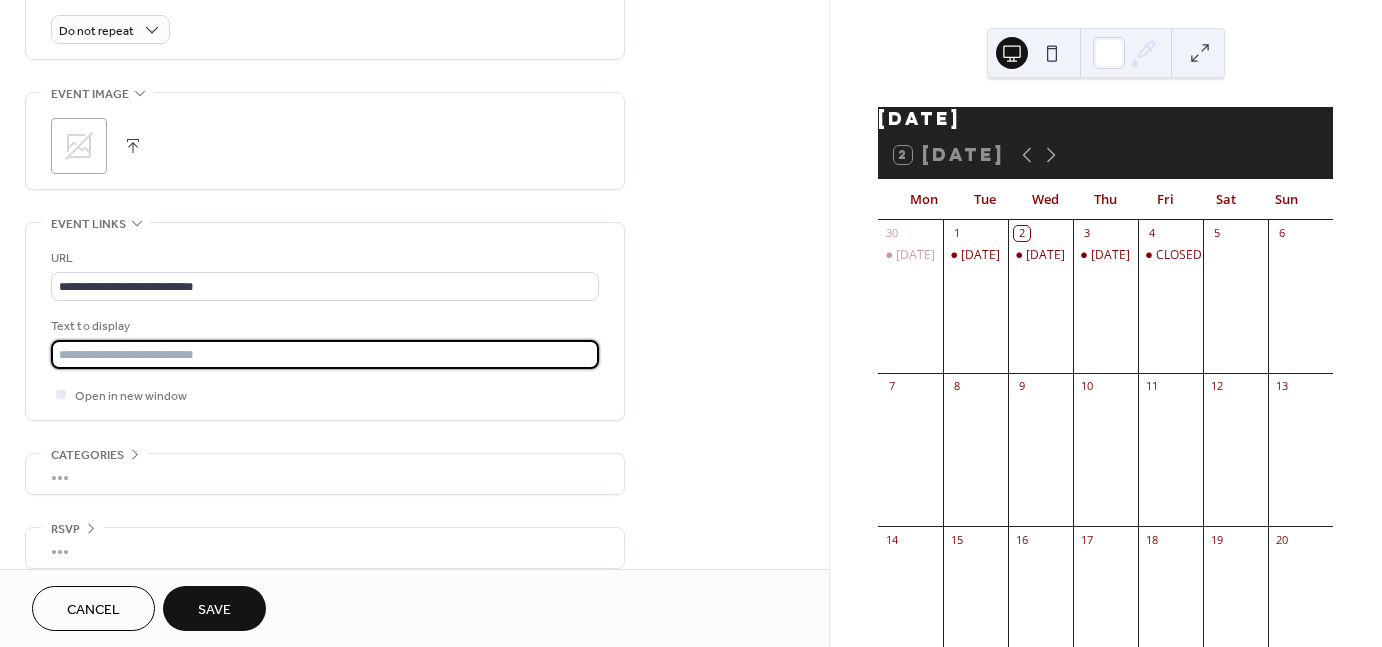 click at bounding box center (325, 354) 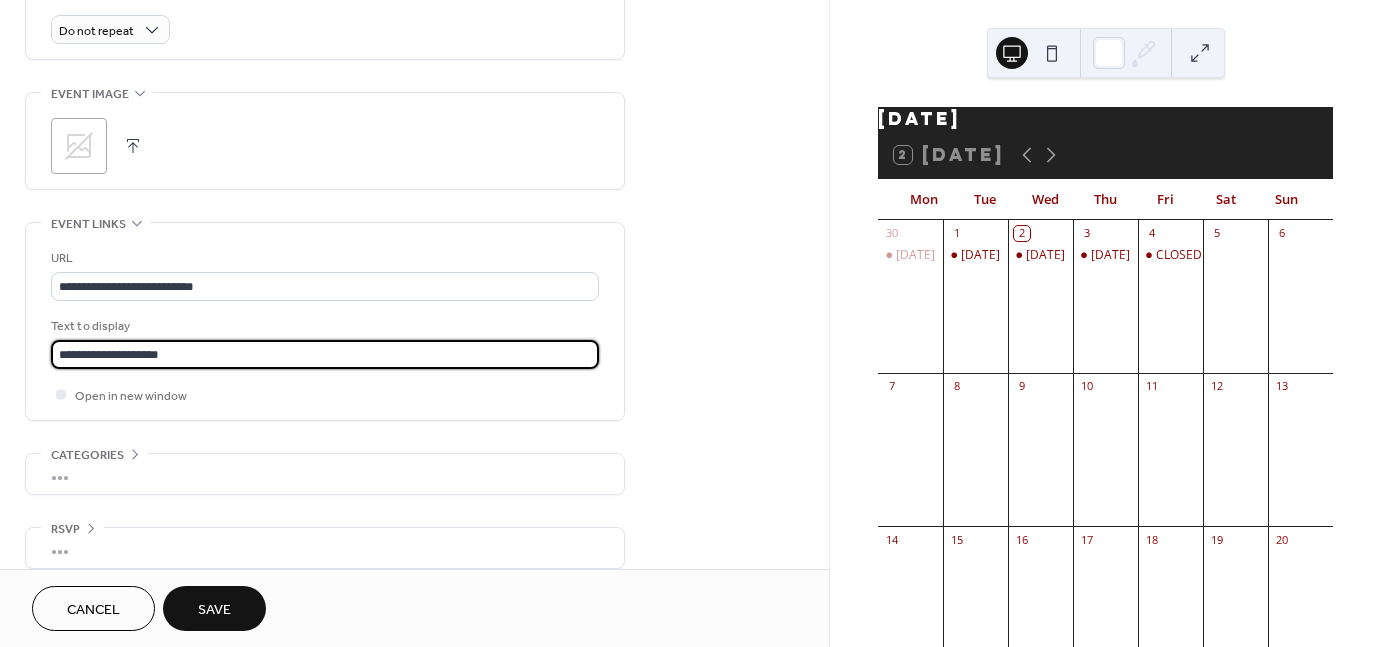 scroll, scrollTop: 913, scrollLeft: 0, axis: vertical 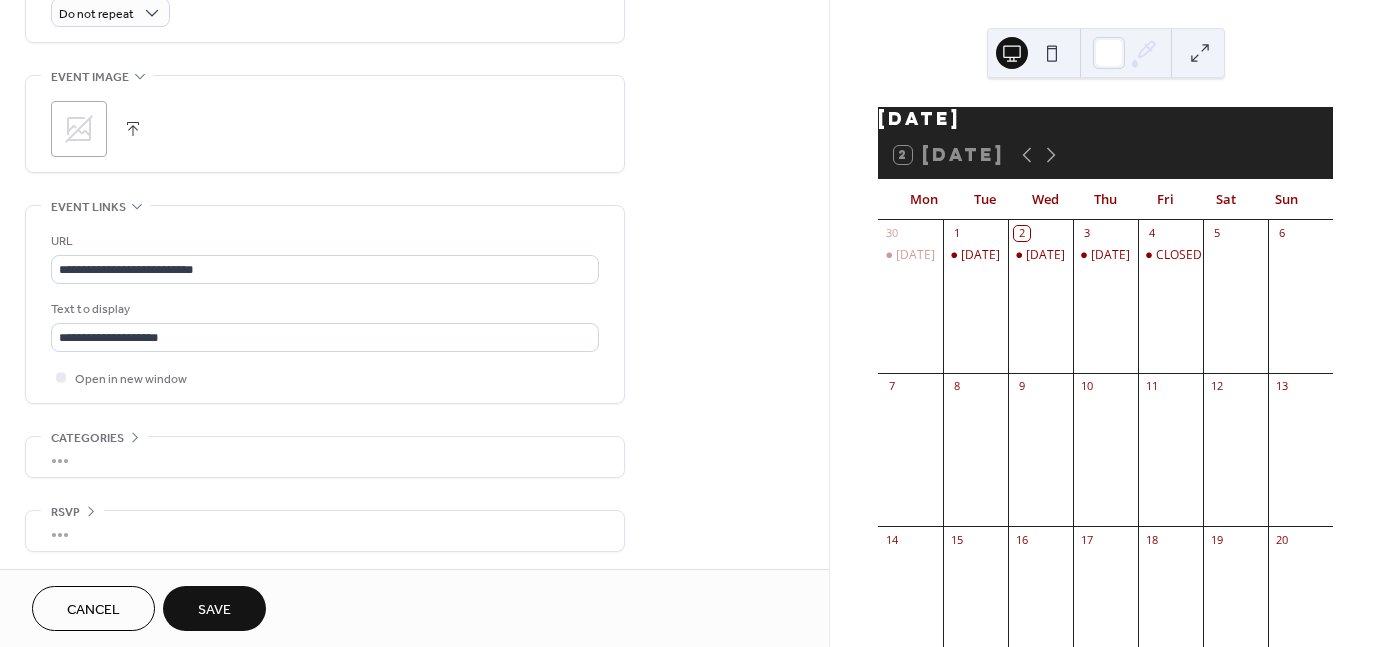 click on "Save" at bounding box center [214, 608] 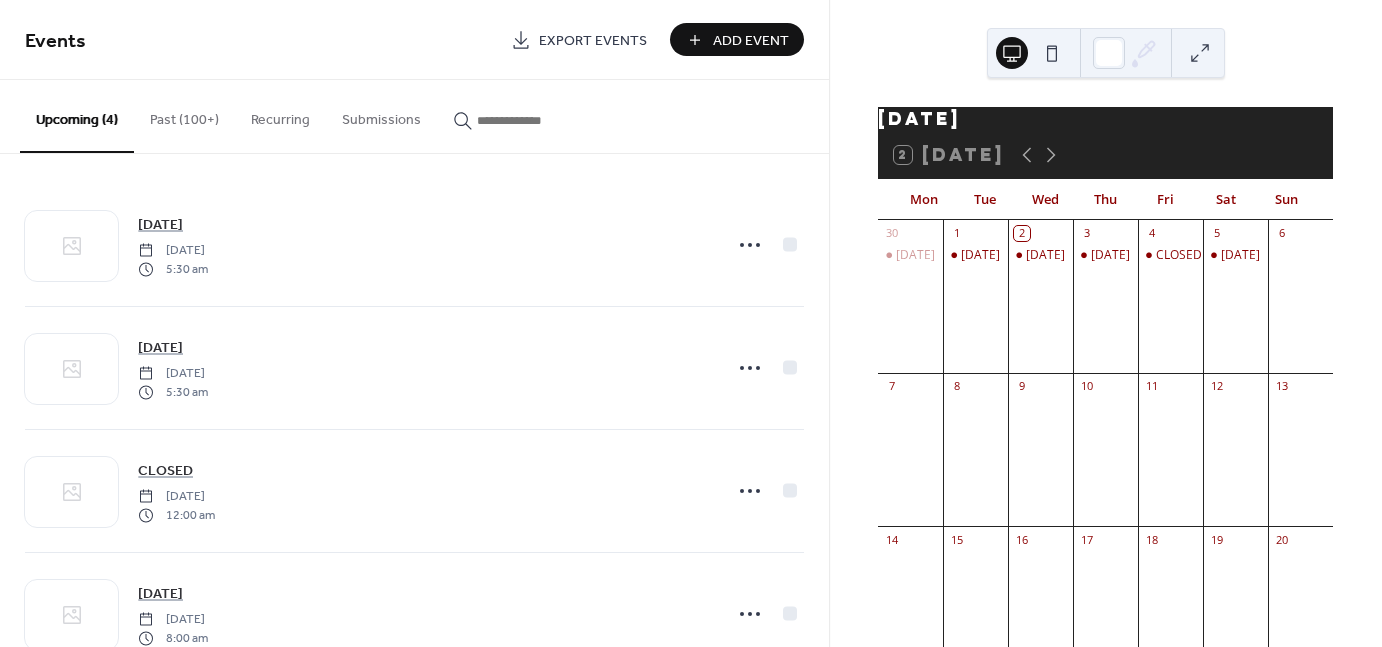 click on "Add Event" at bounding box center (737, 39) 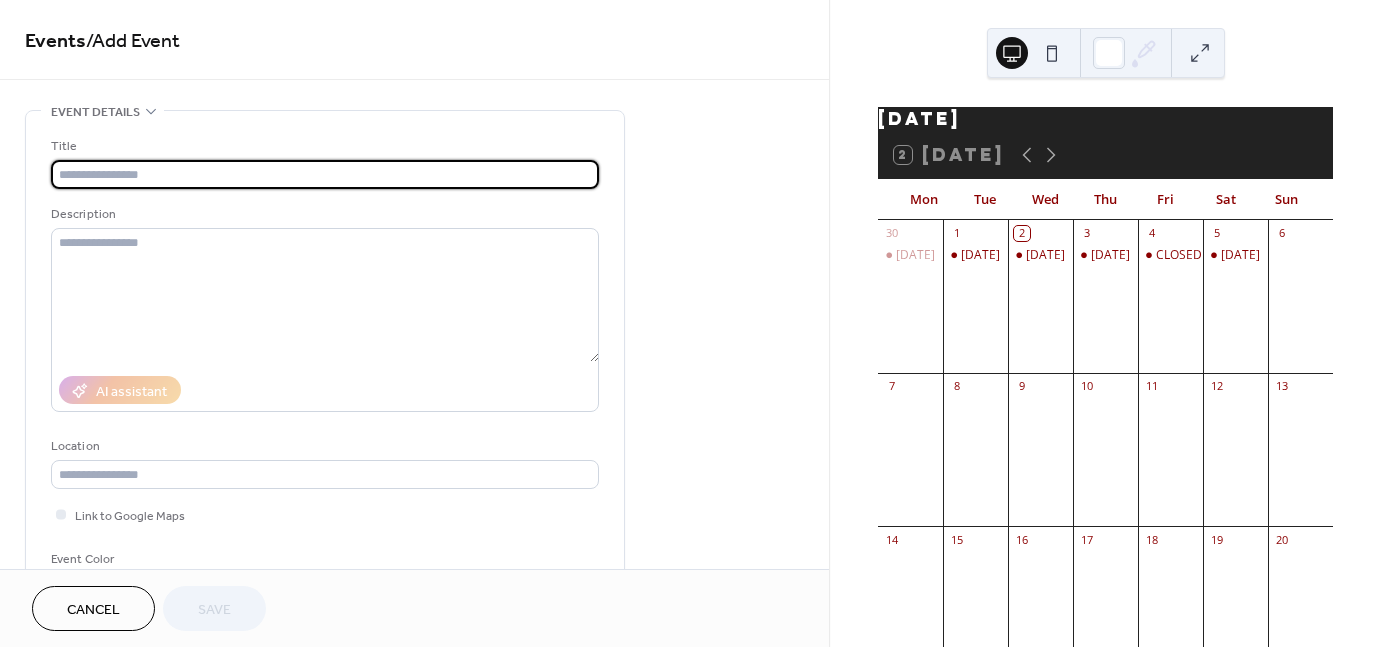 click on "Title" at bounding box center [325, 162] 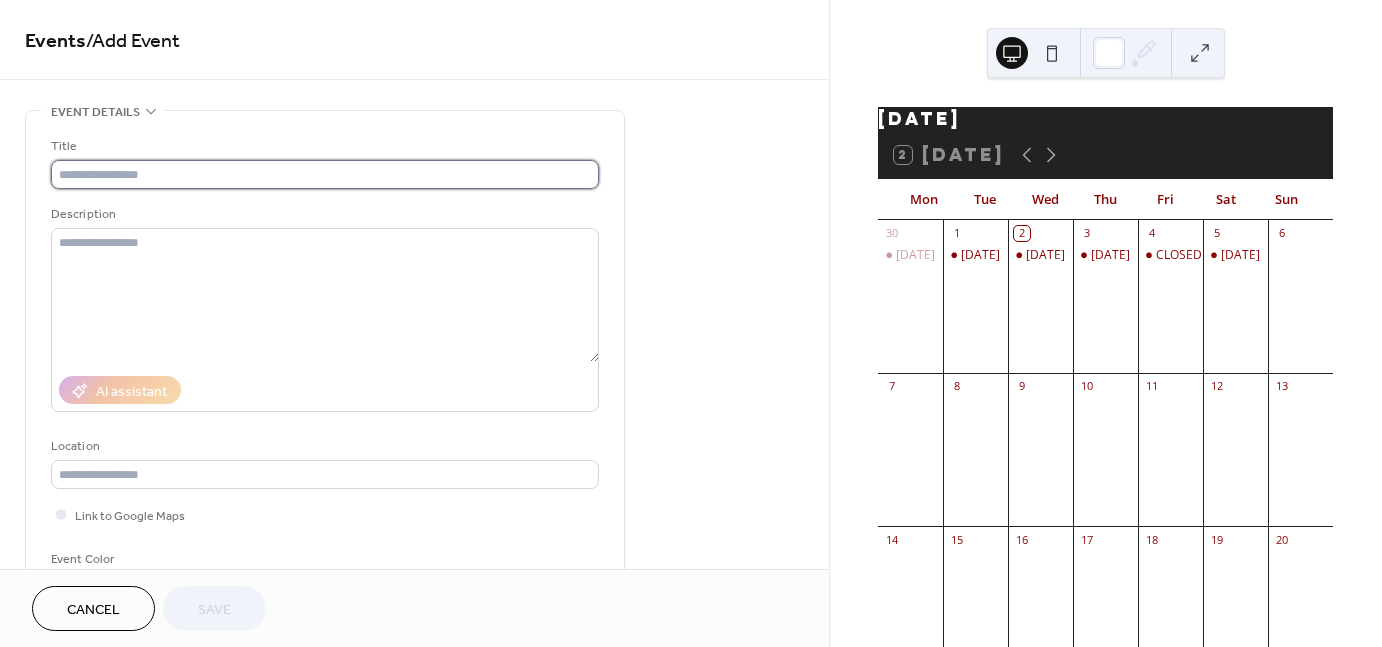 click at bounding box center (325, 174) 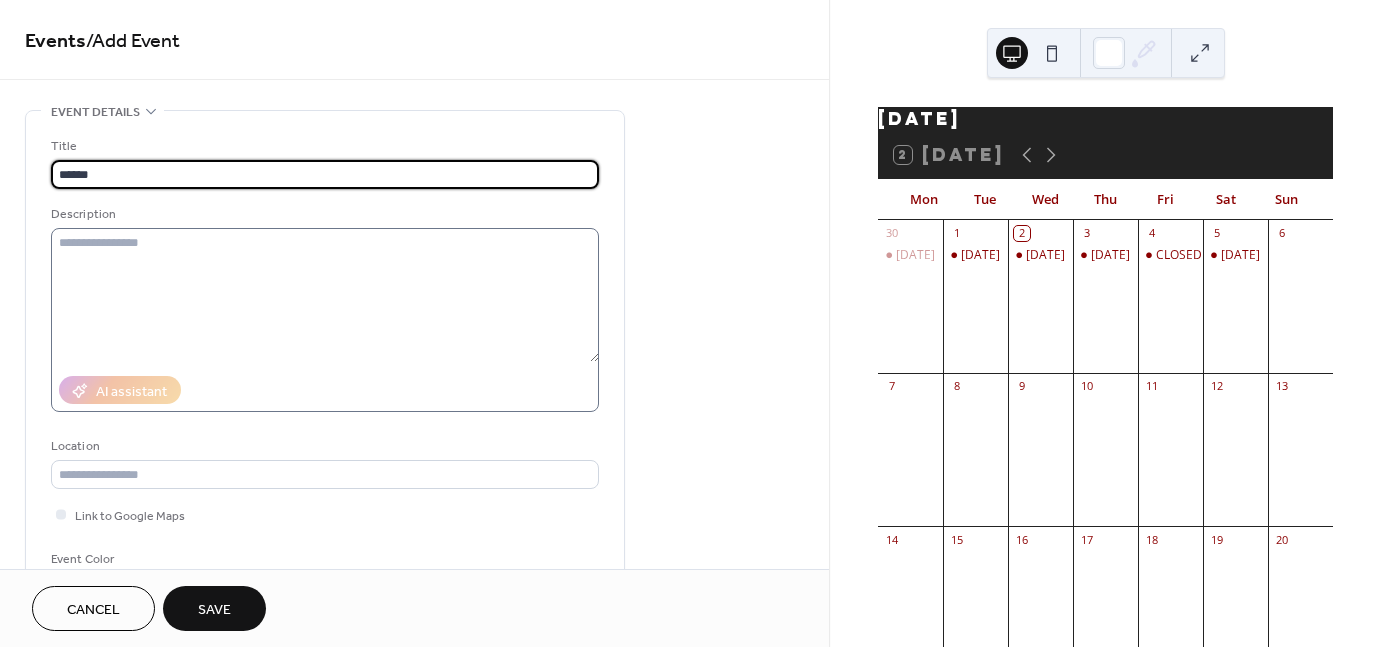 type on "******" 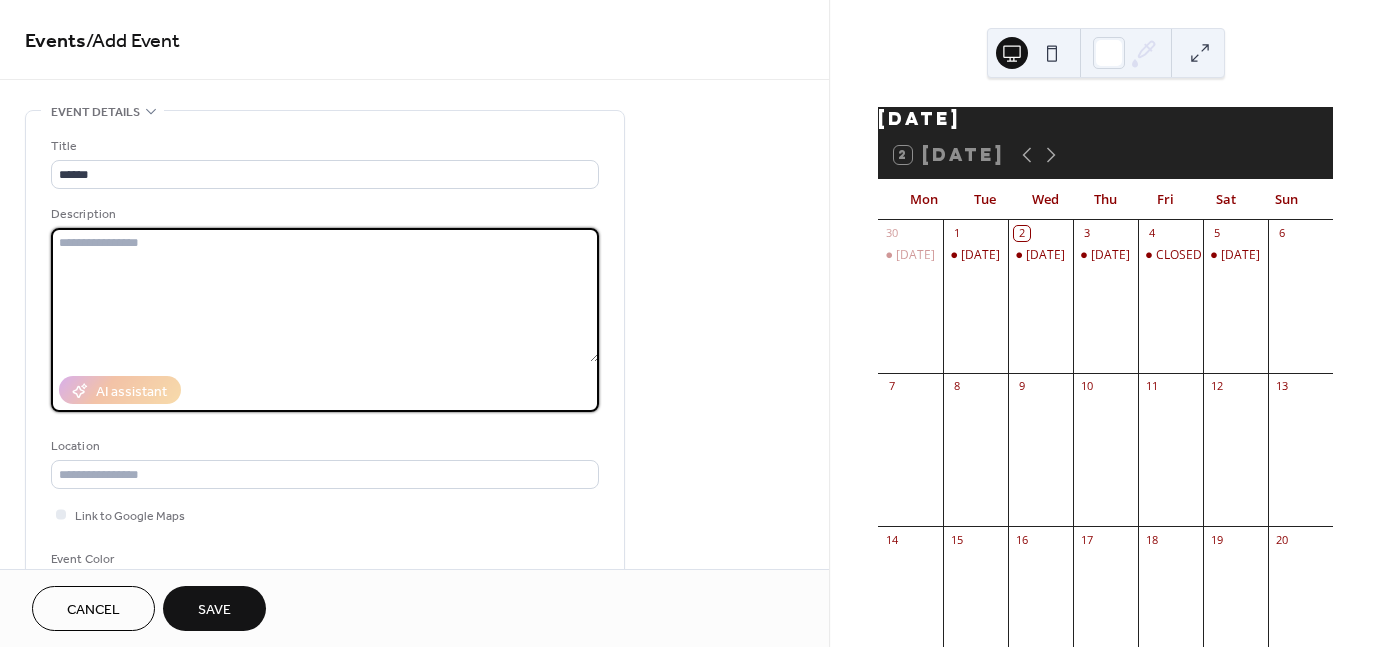click at bounding box center (325, 295) 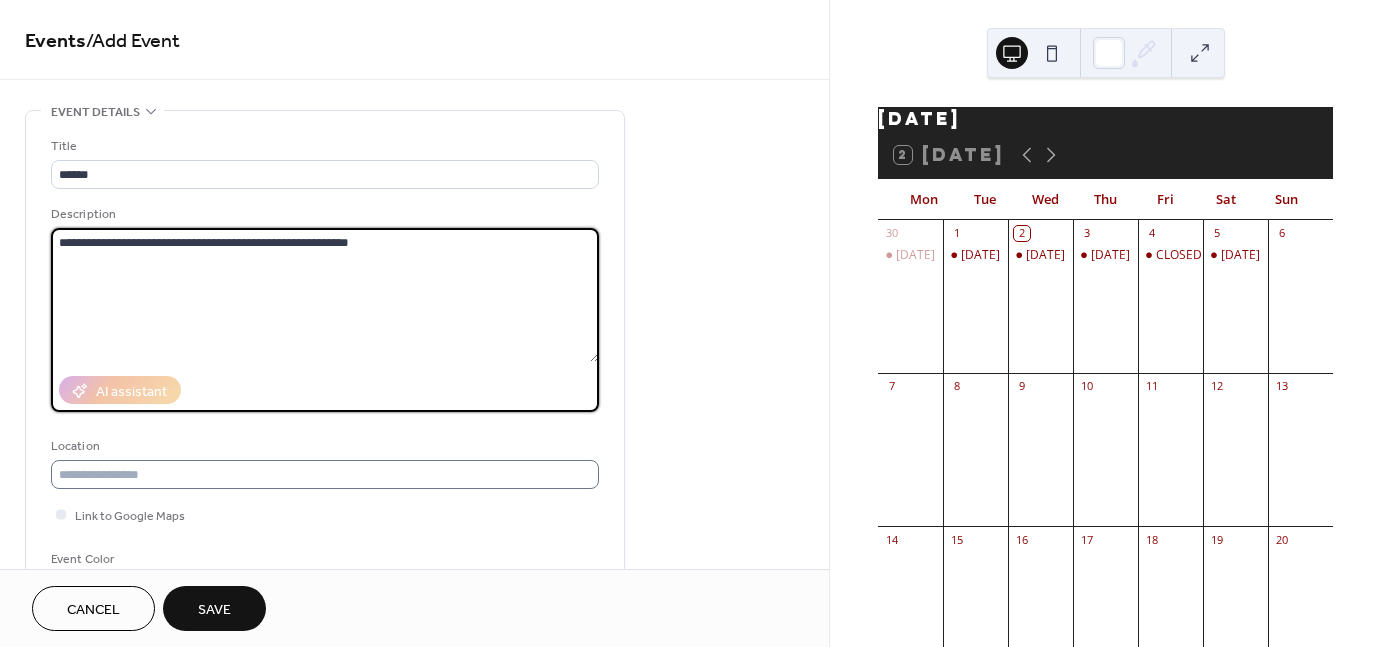 type on "**********" 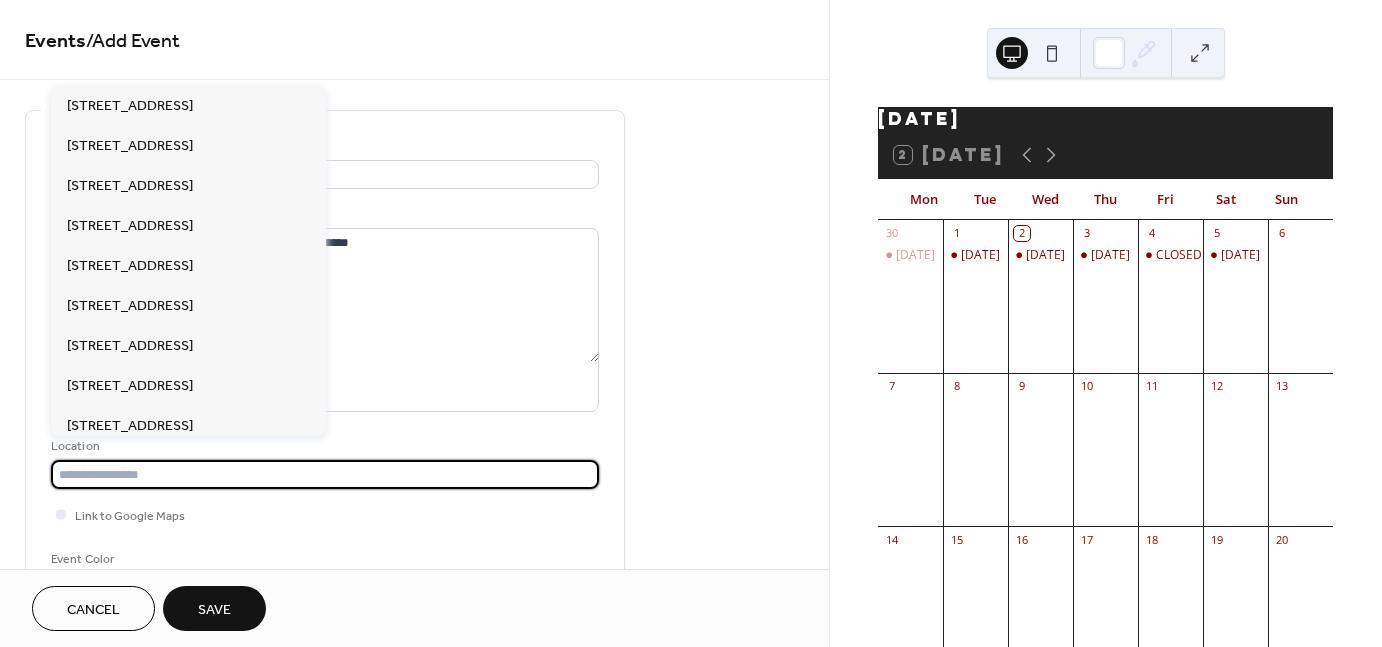 click at bounding box center (325, 474) 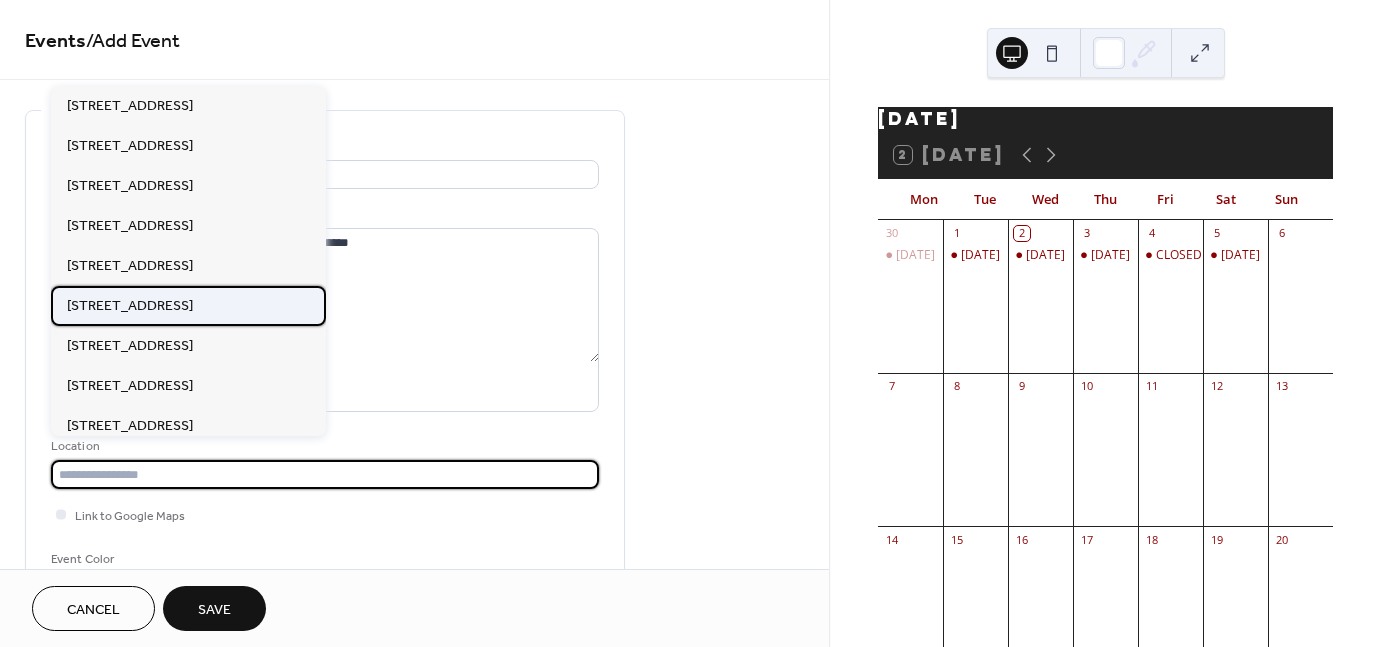 click on "164 Boynton Ave, Suite 207 Plattsburgh, NY 12901" at bounding box center (188, 306) 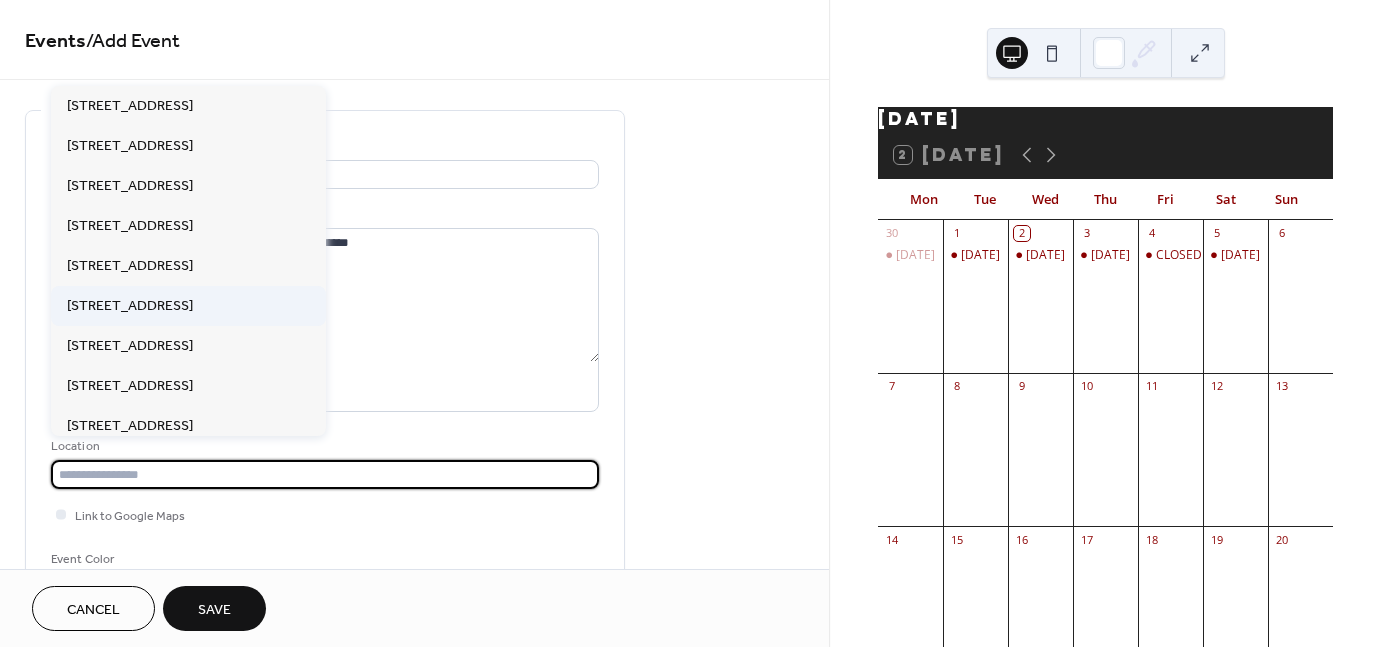type on "**********" 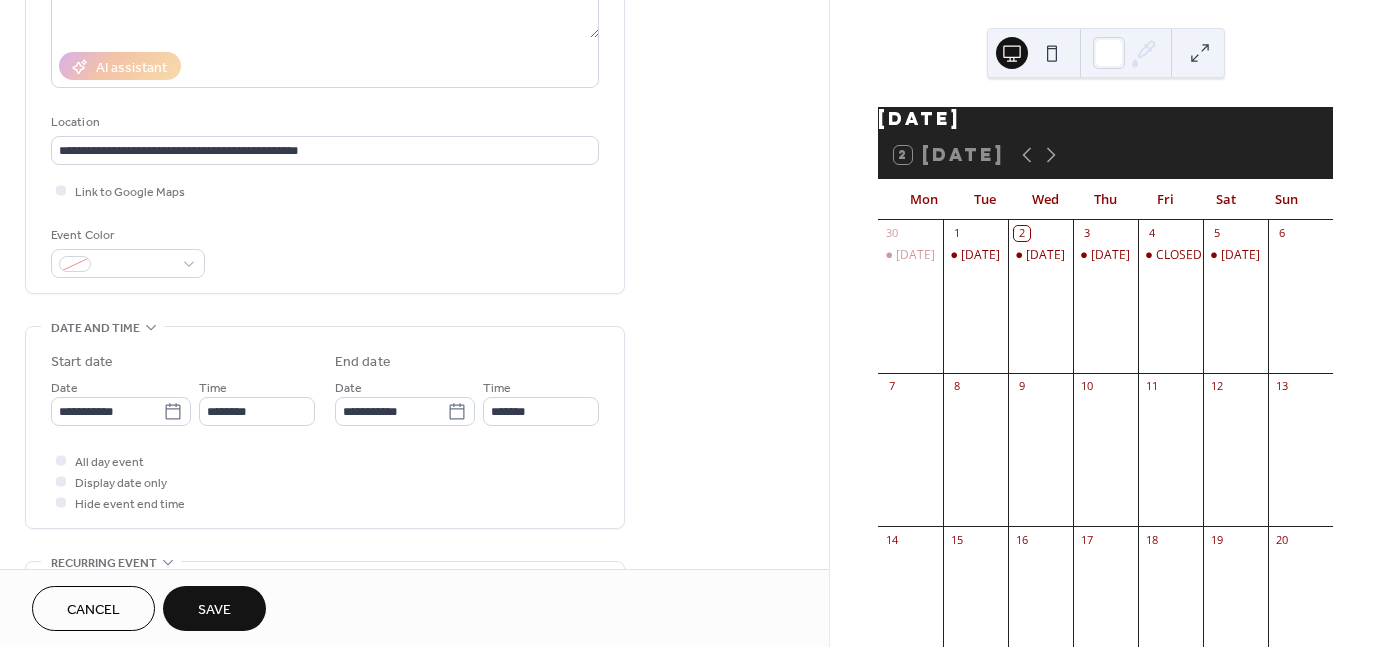 scroll, scrollTop: 328, scrollLeft: 0, axis: vertical 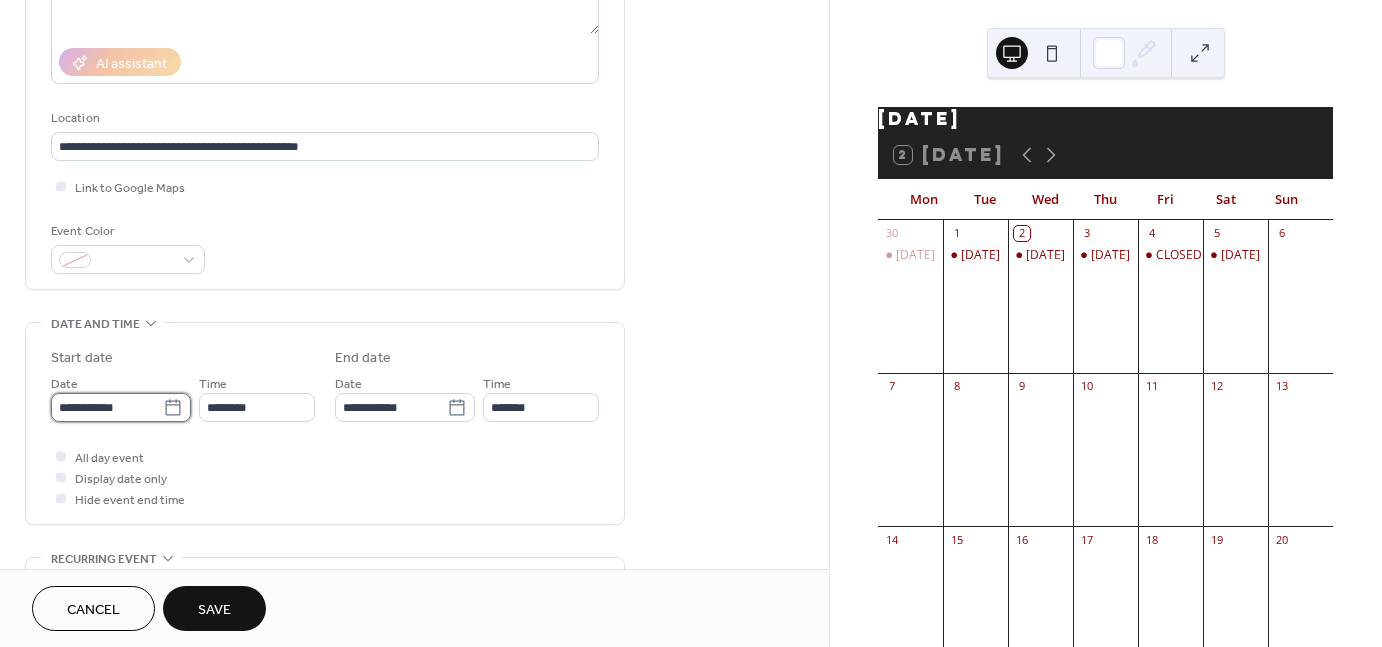 click on "**********" at bounding box center [107, 407] 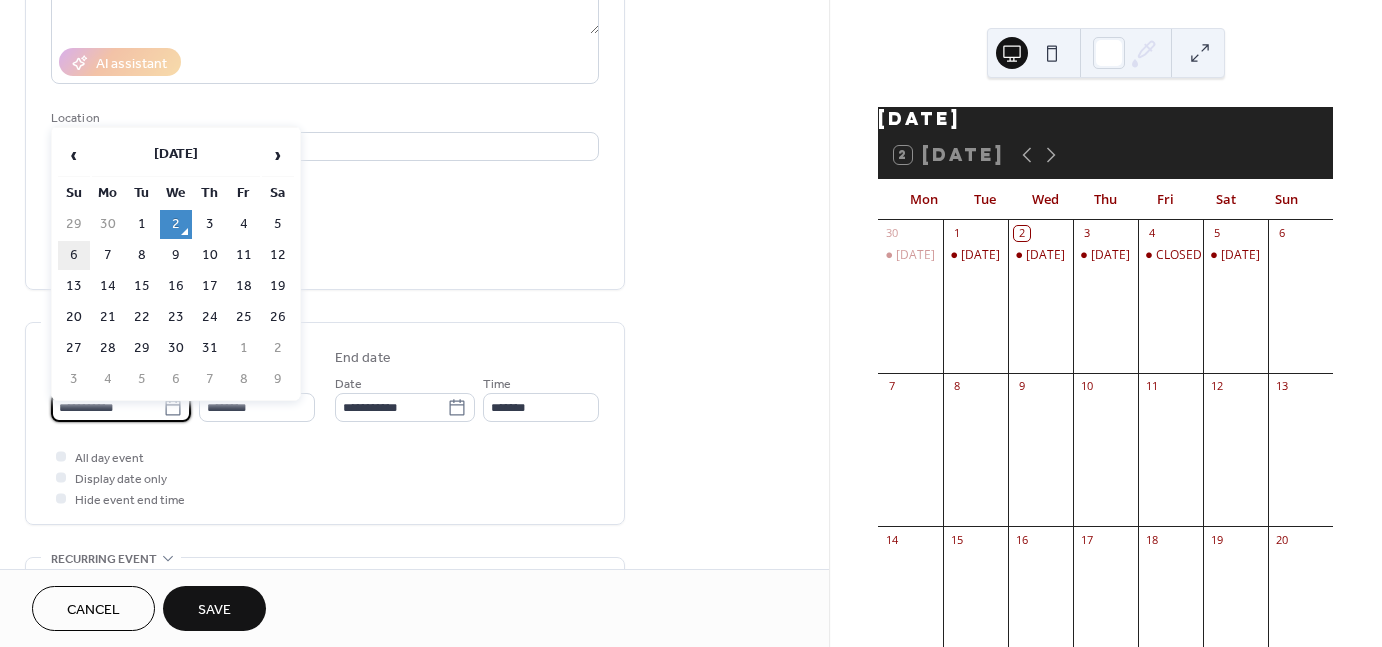 click on "6" at bounding box center (74, 255) 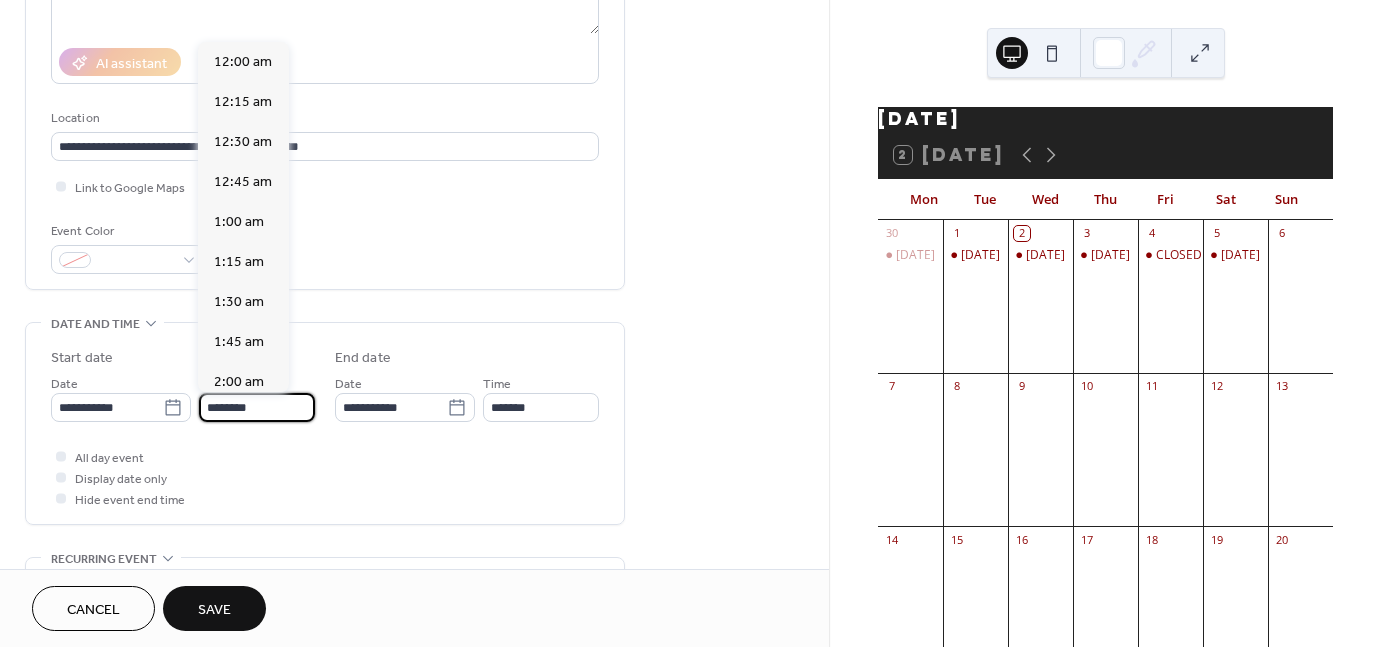 click on "********" at bounding box center (257, 407) 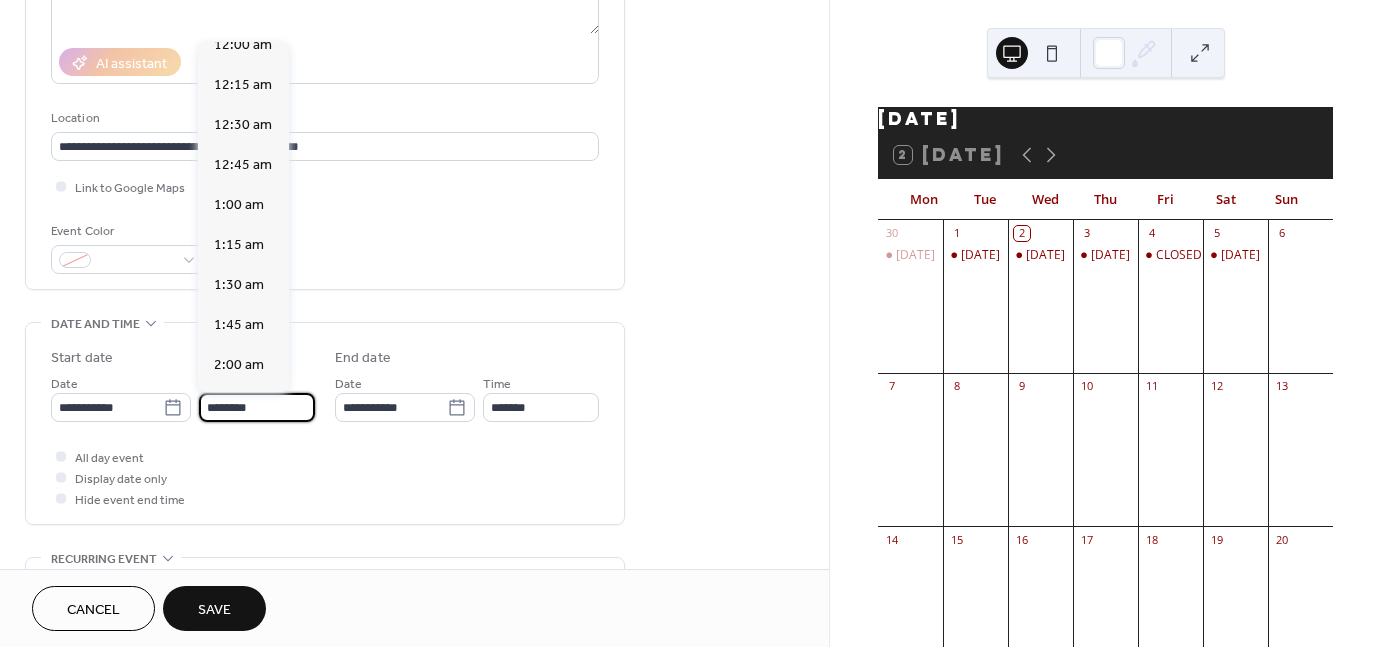 scroll, scrollTop: 0, scrollLeft: 0, axis: both 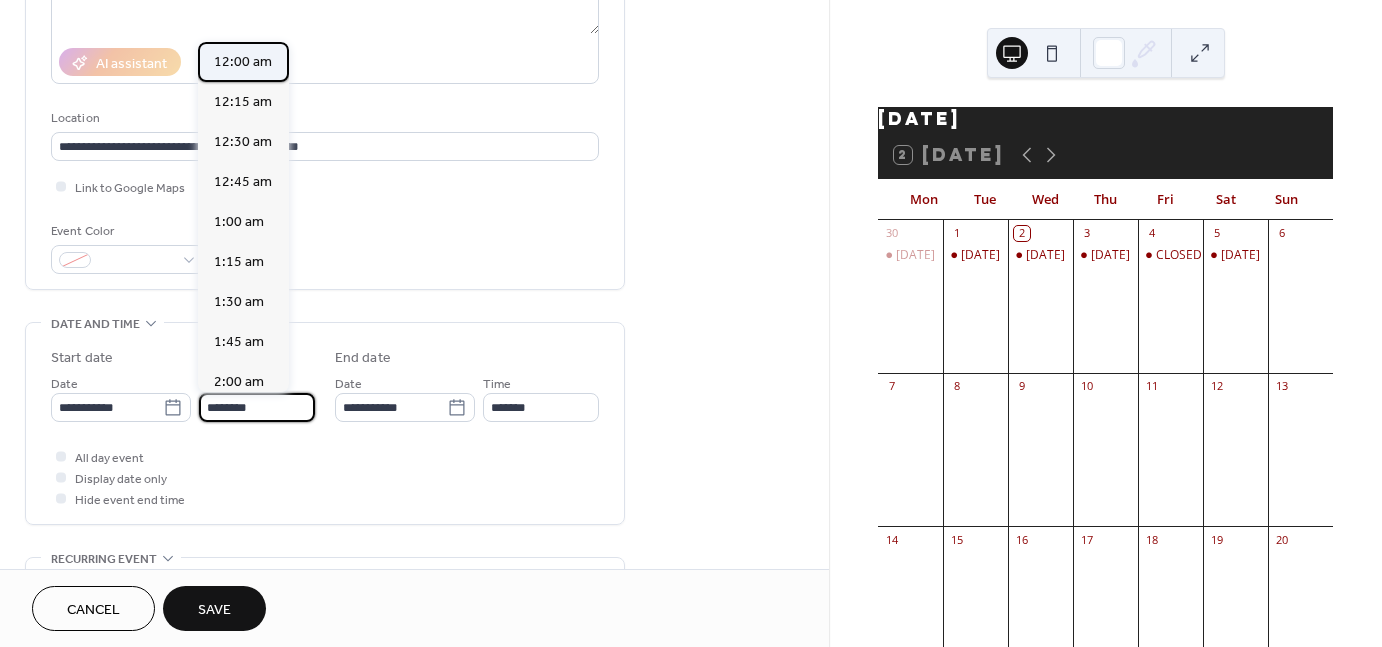 click on "12:00 am" at bounding box center (243, 62) 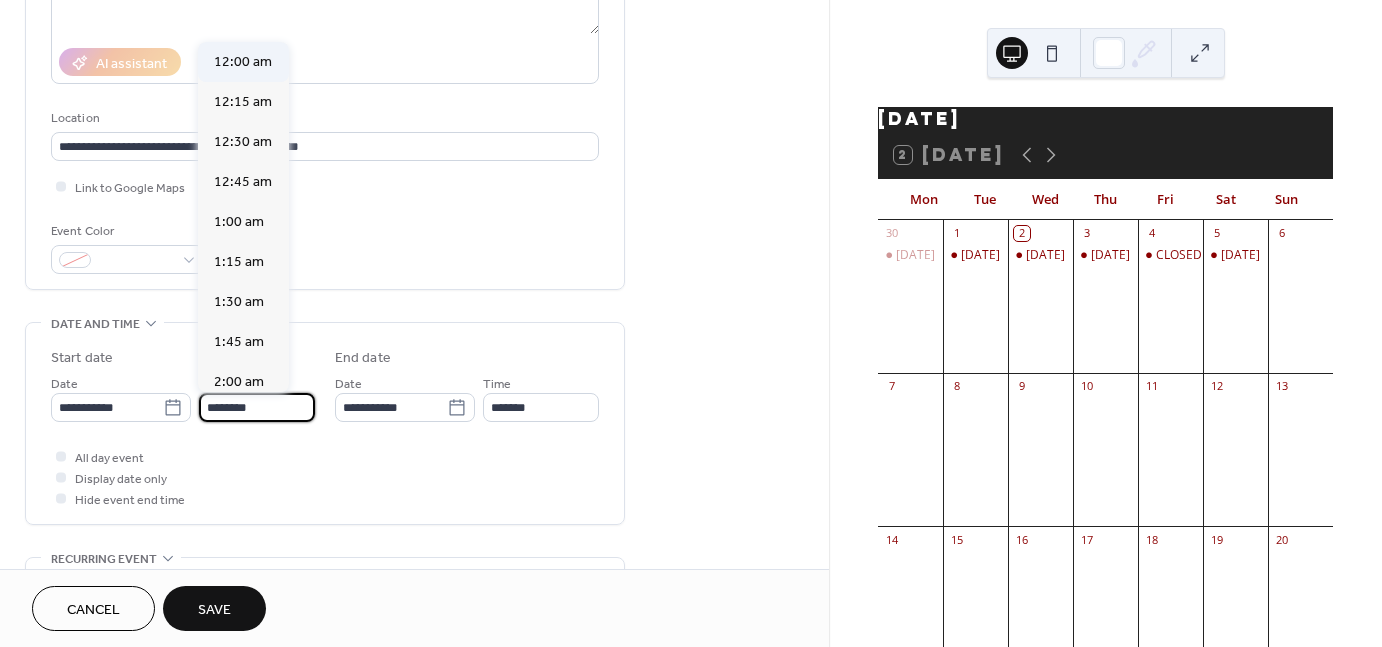 type on "********" 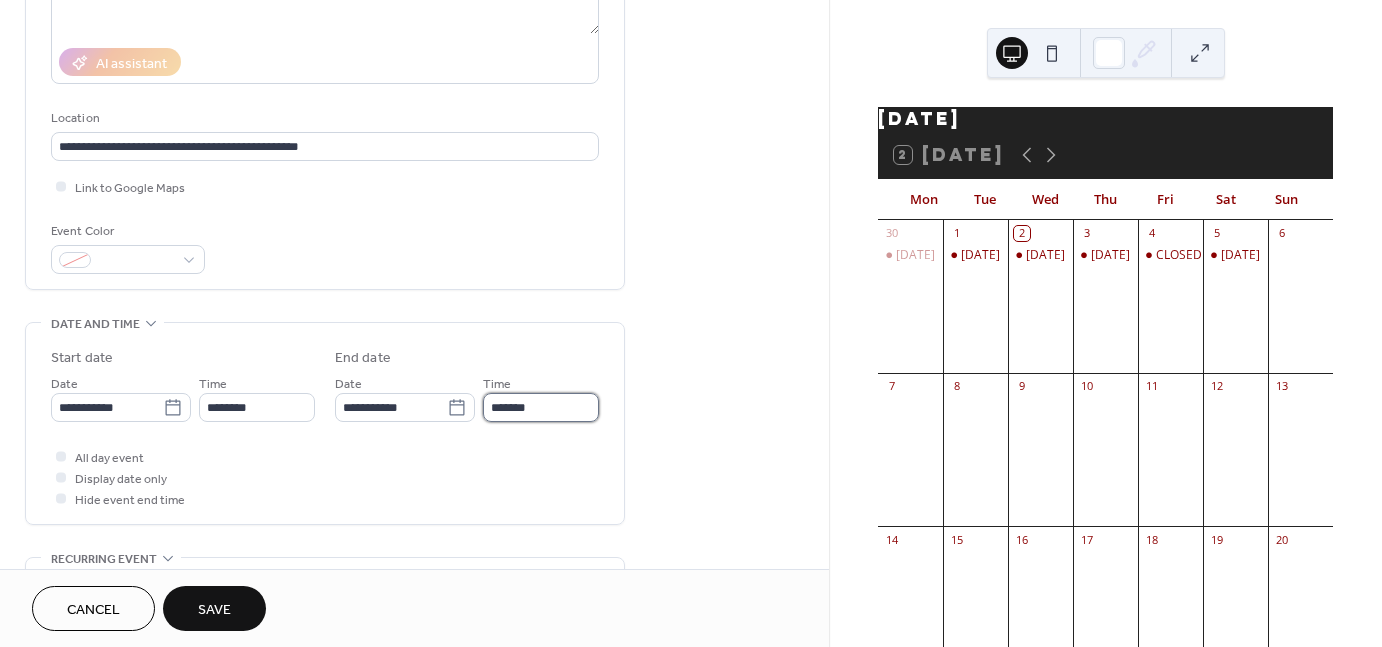 click on "*******" at bounding box center [541, 407] 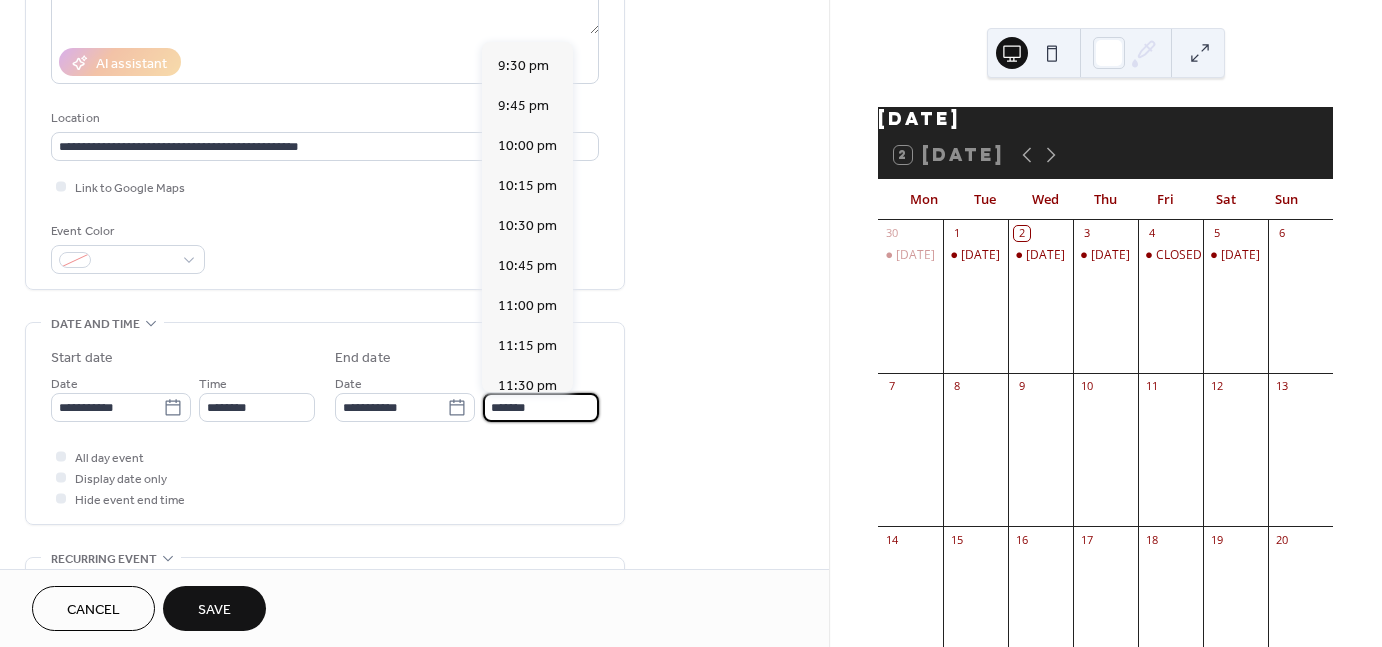 scroll, scrollTop: 3468, scrollLeft: 0, axis: vertical 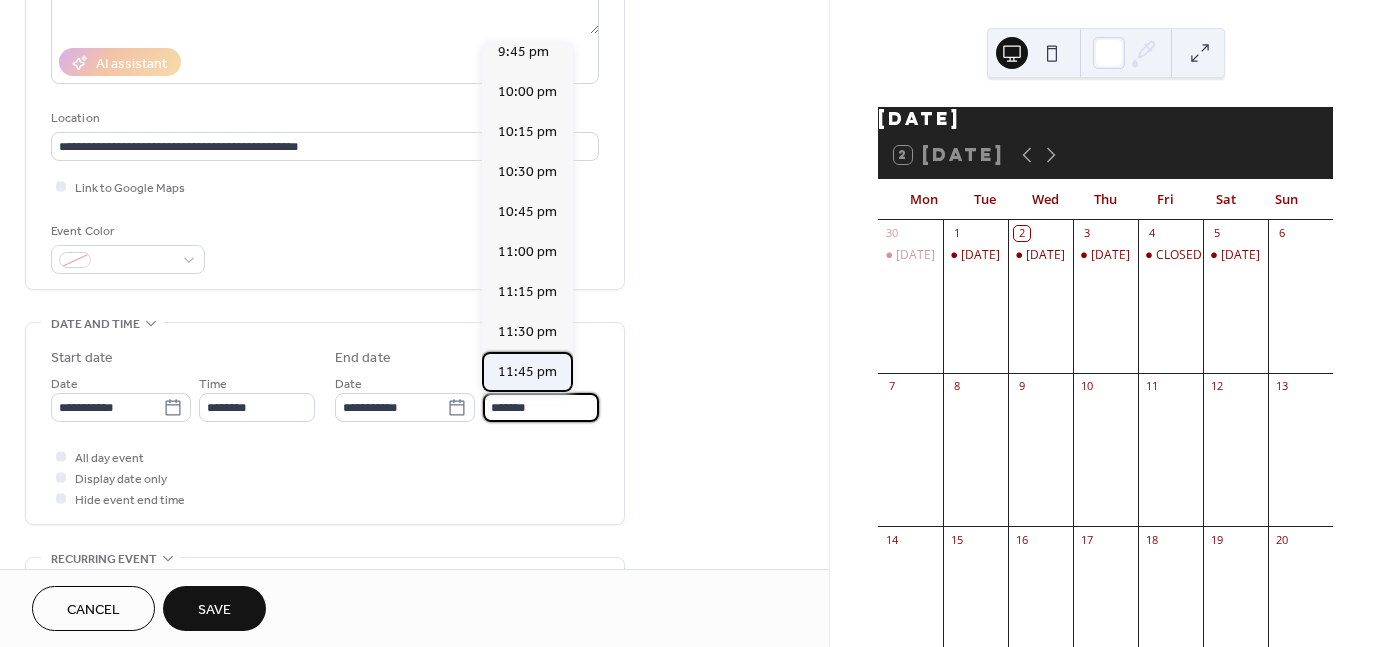 click on "11:45 pm" at bounding box center [527, 372] 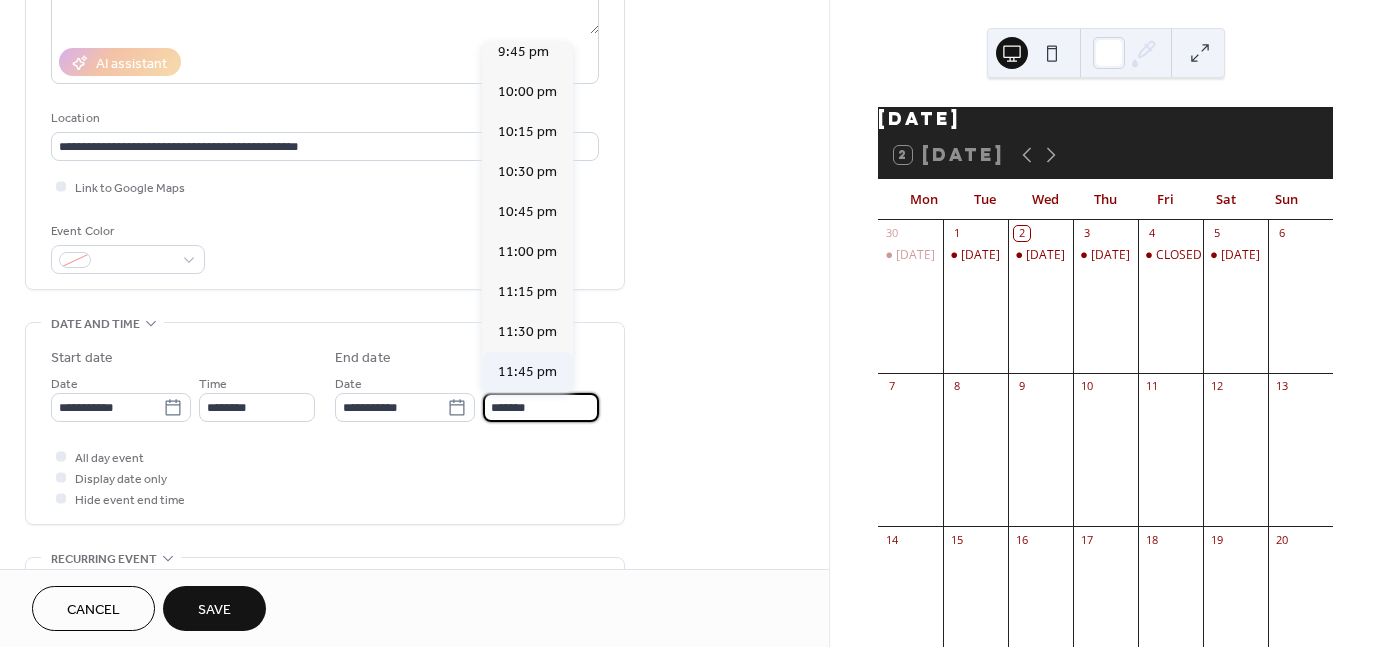 type on "********" 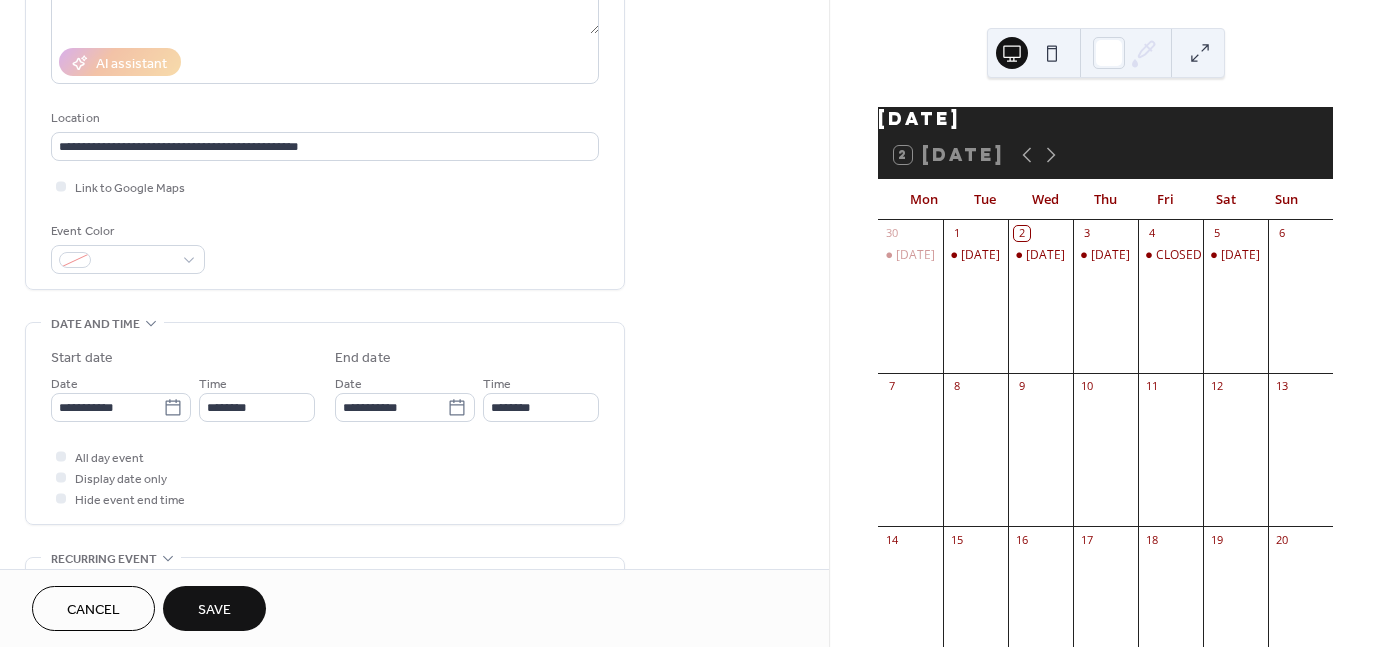 click on "Save" at bounding box center [214, 610] 